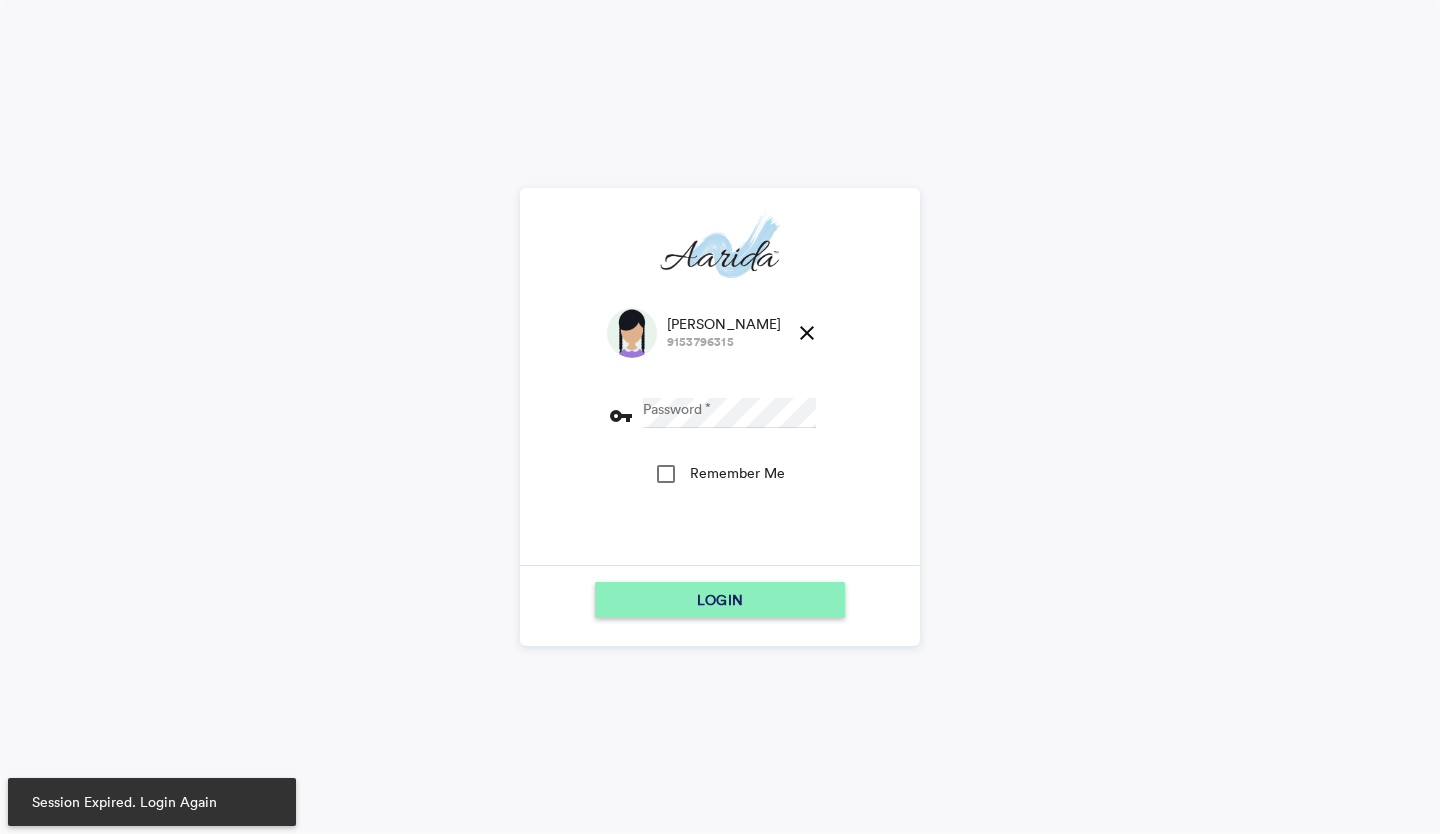 scroll, scrollTop: 0, scrollLeft: 0, axis: both 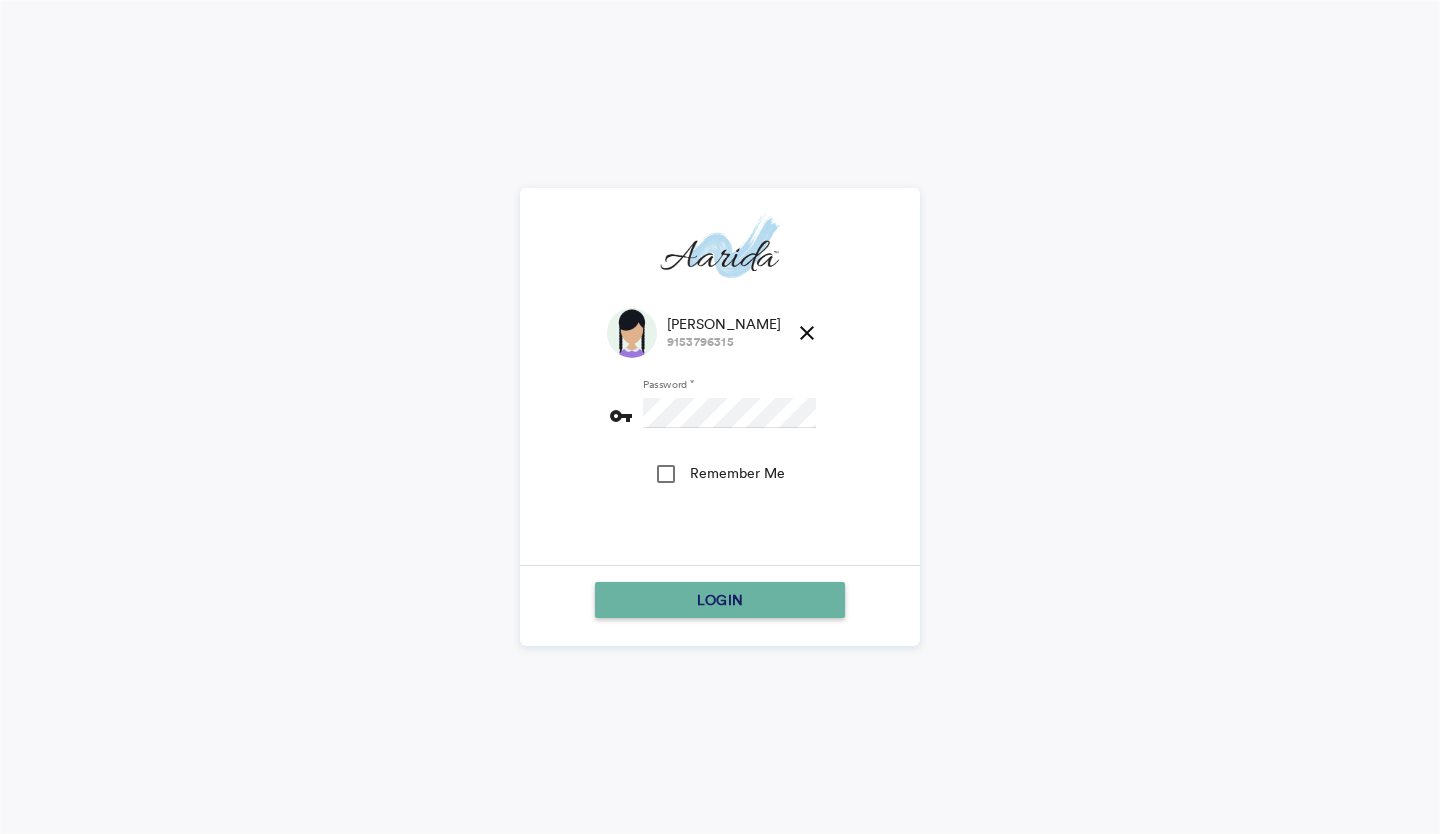 click on "LOGIN" at bounding box center [720, 600] 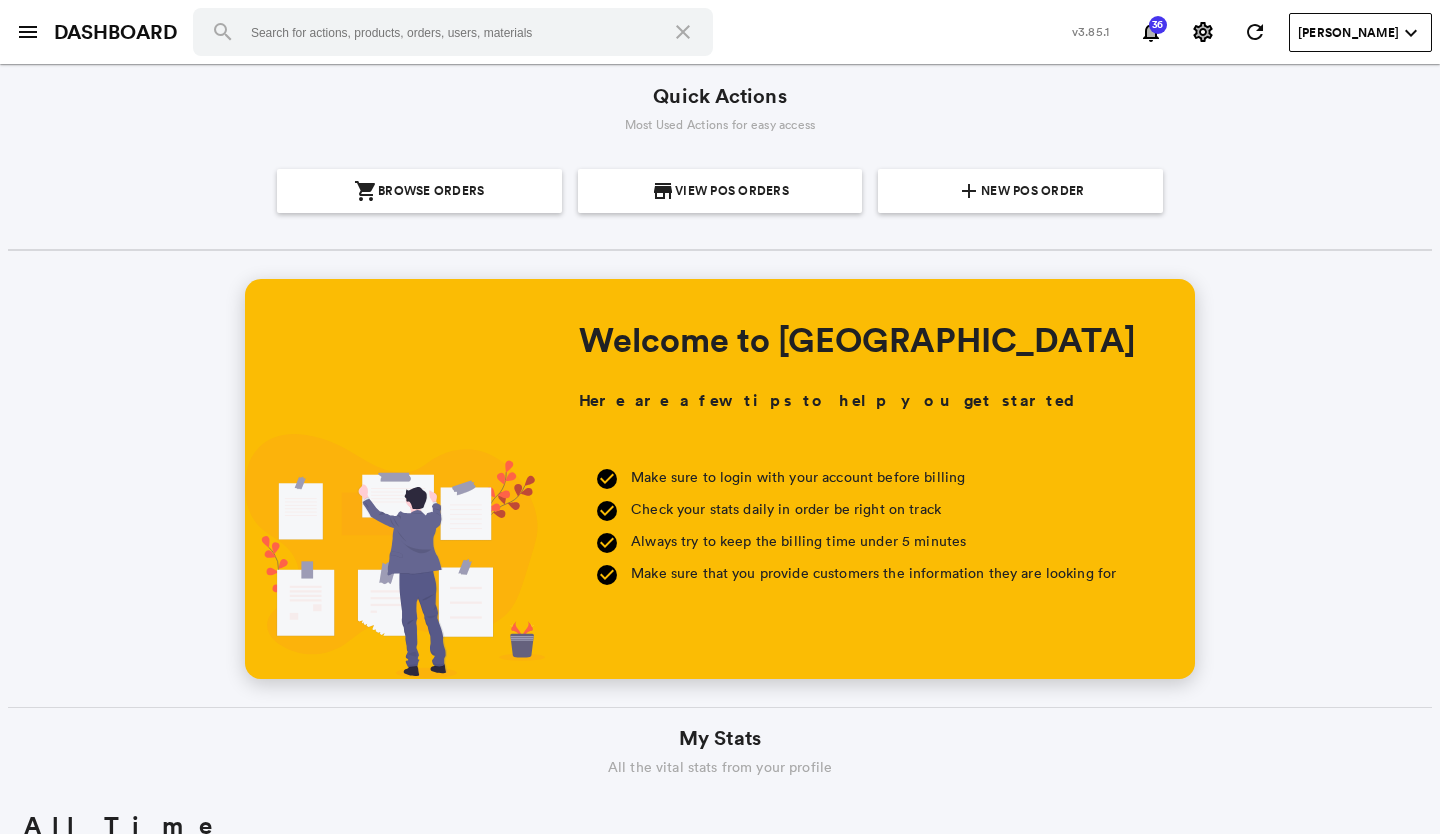 scroll, scrollTop: 0, scrollLeft: 0, axis: both 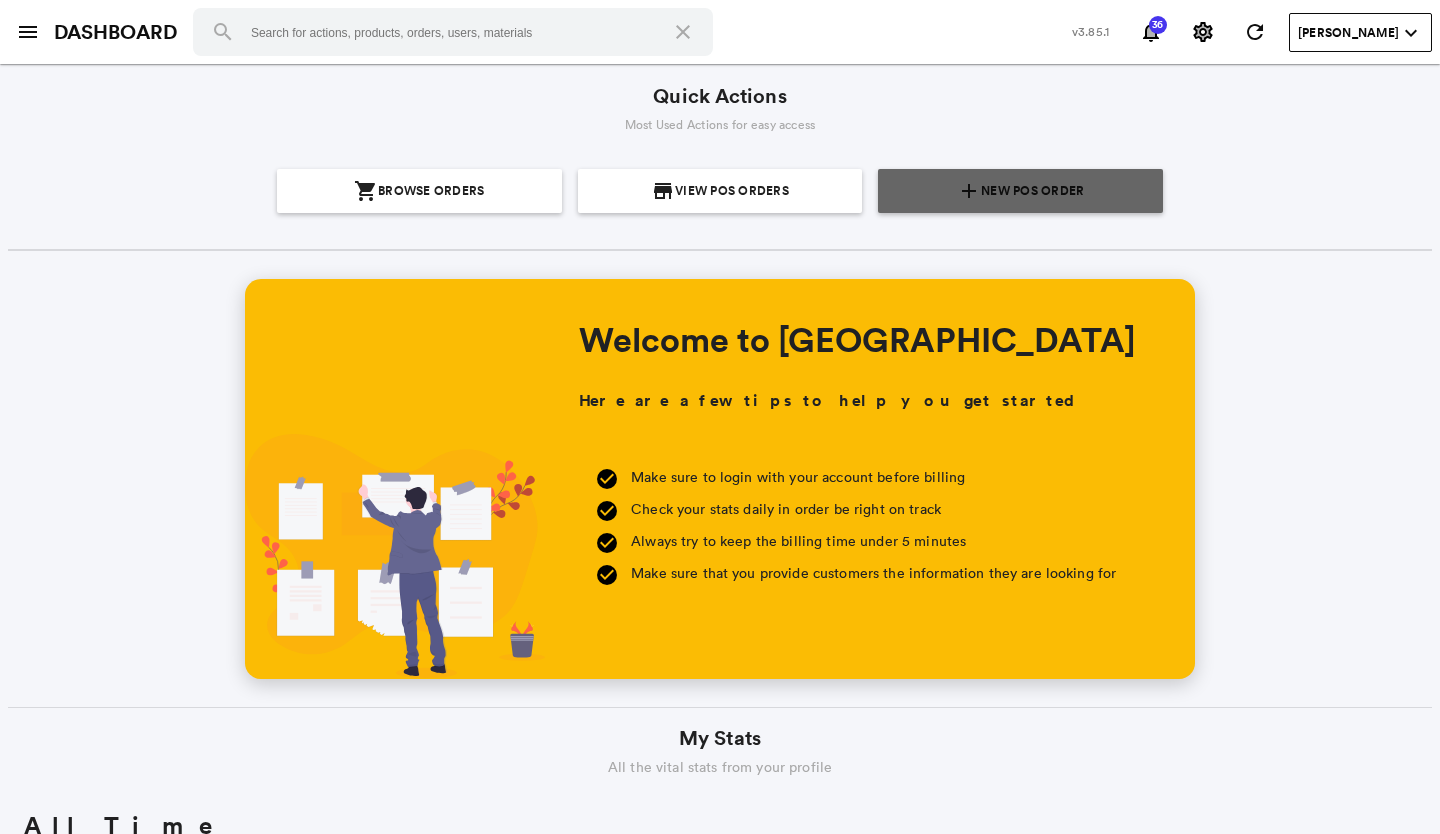 click on "New POS Order" 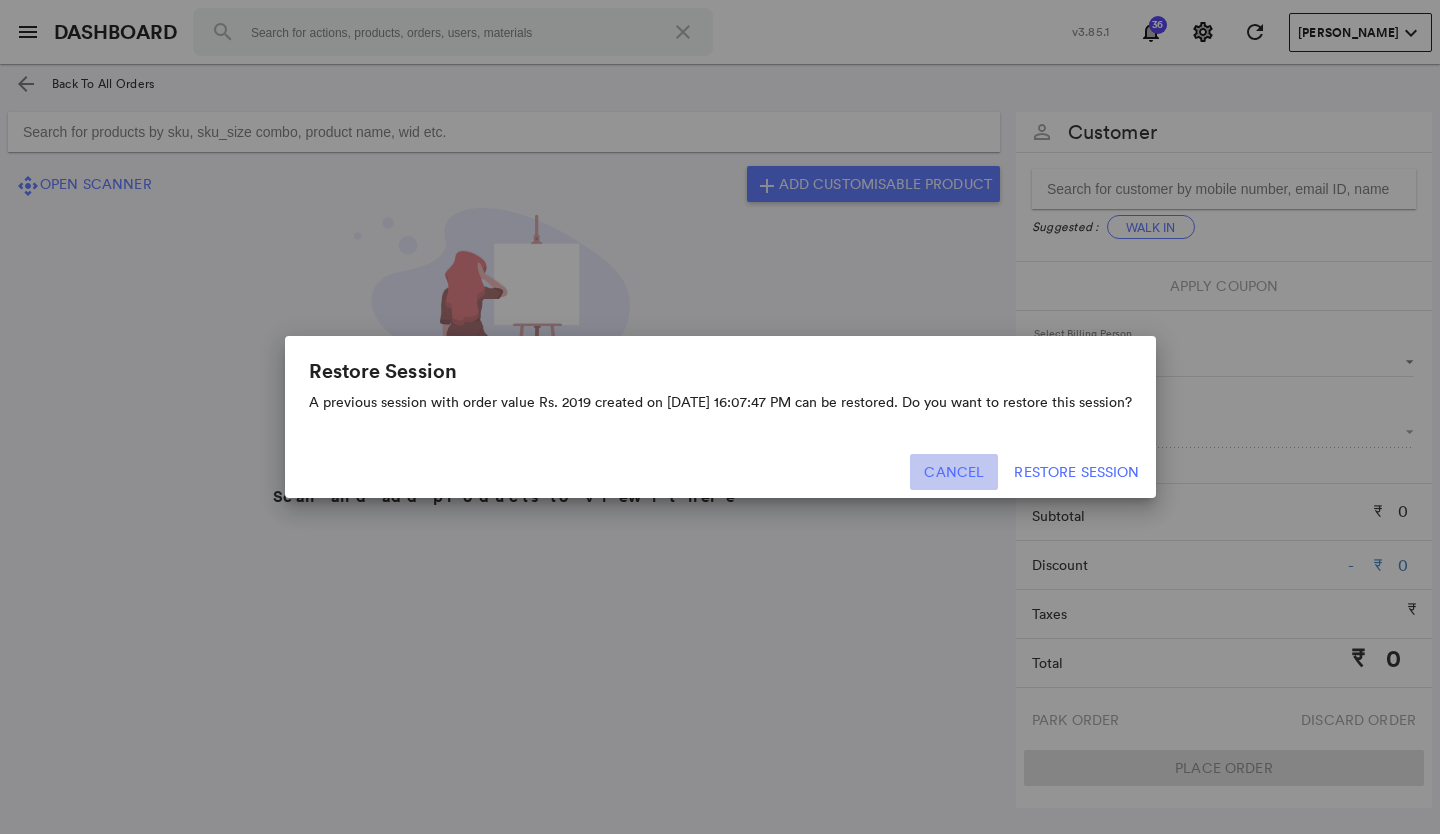 click on "Cancel" 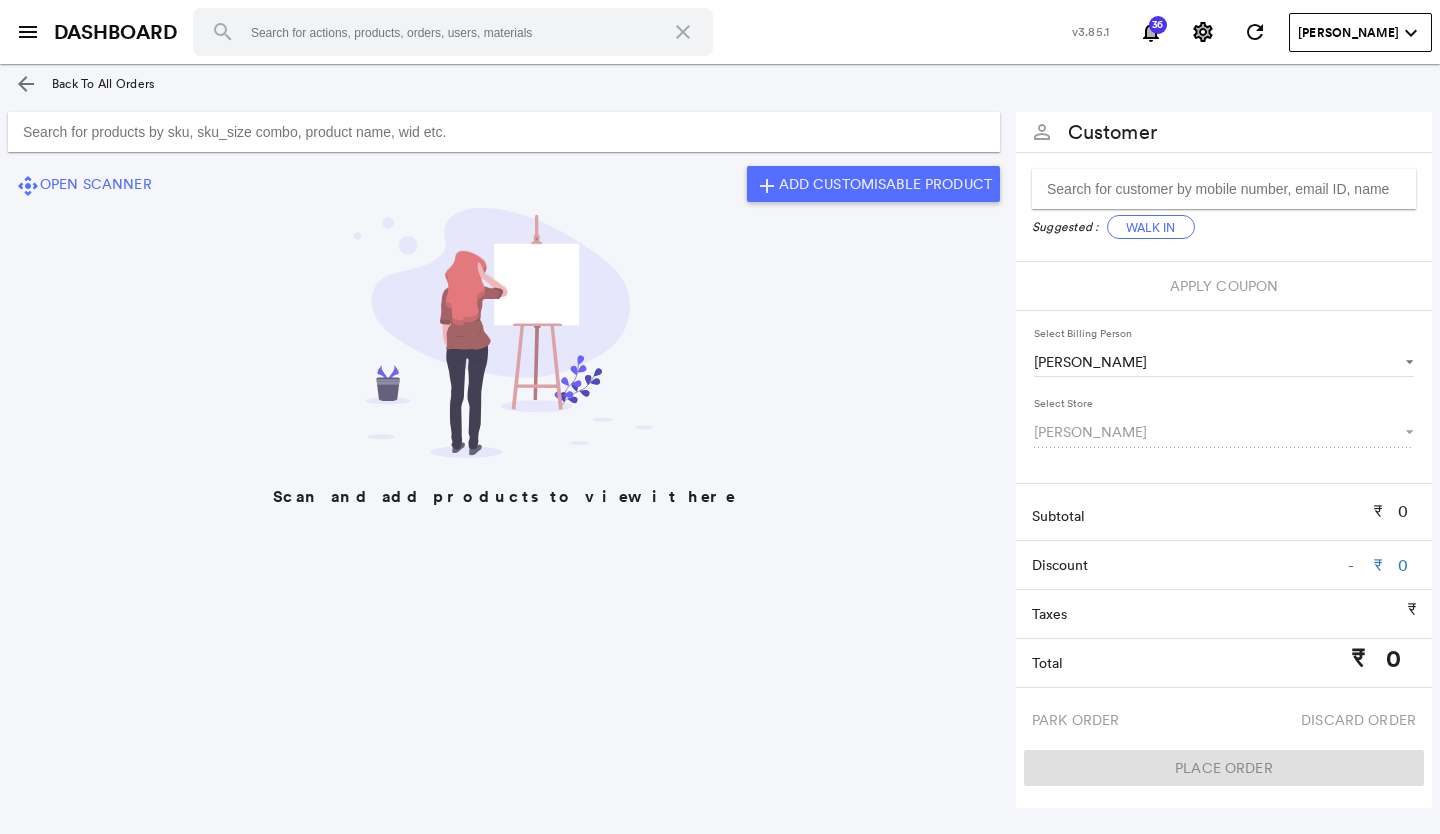 click at bounding box center [504, 132] 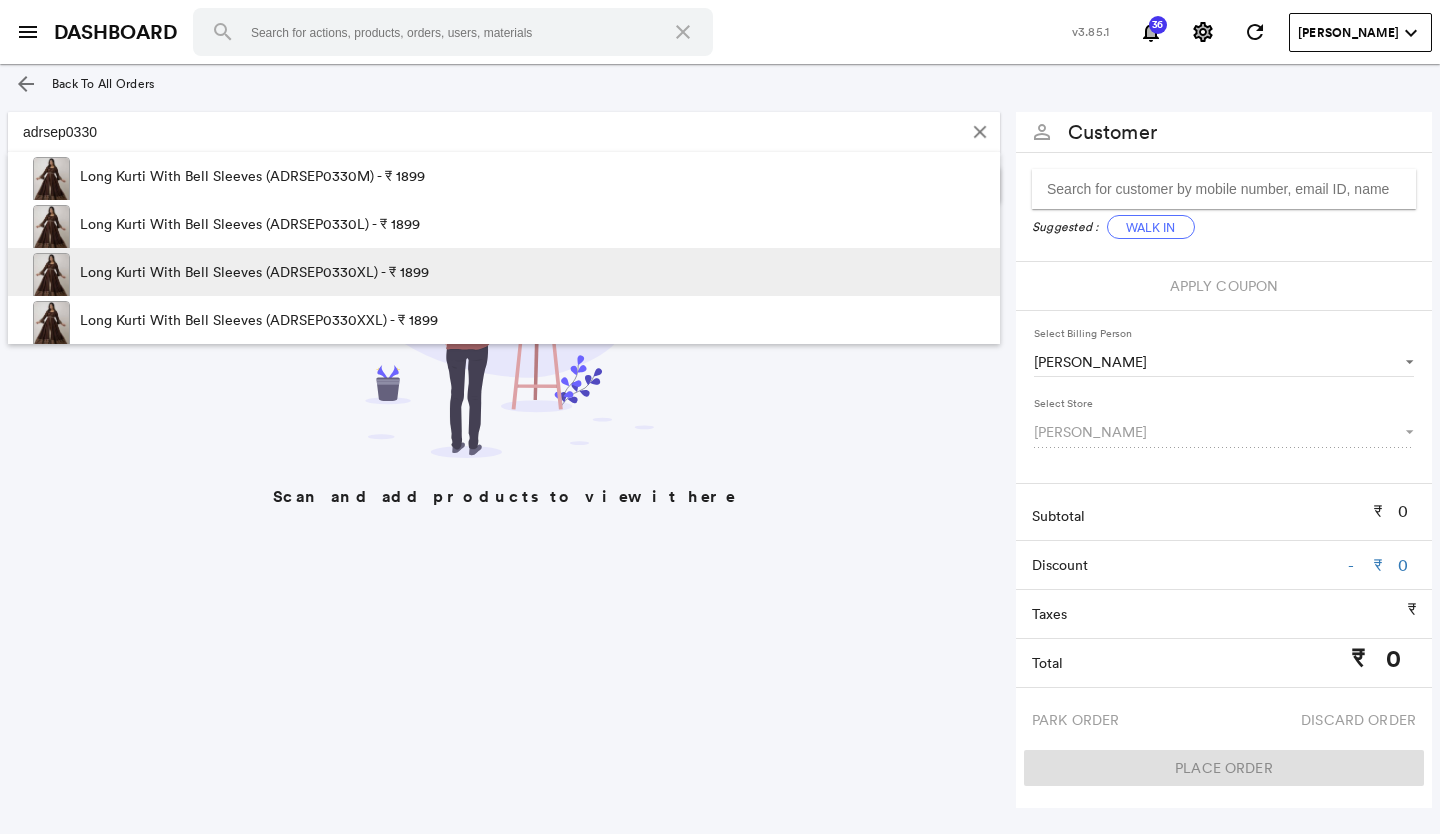 type on "adrsep0330" 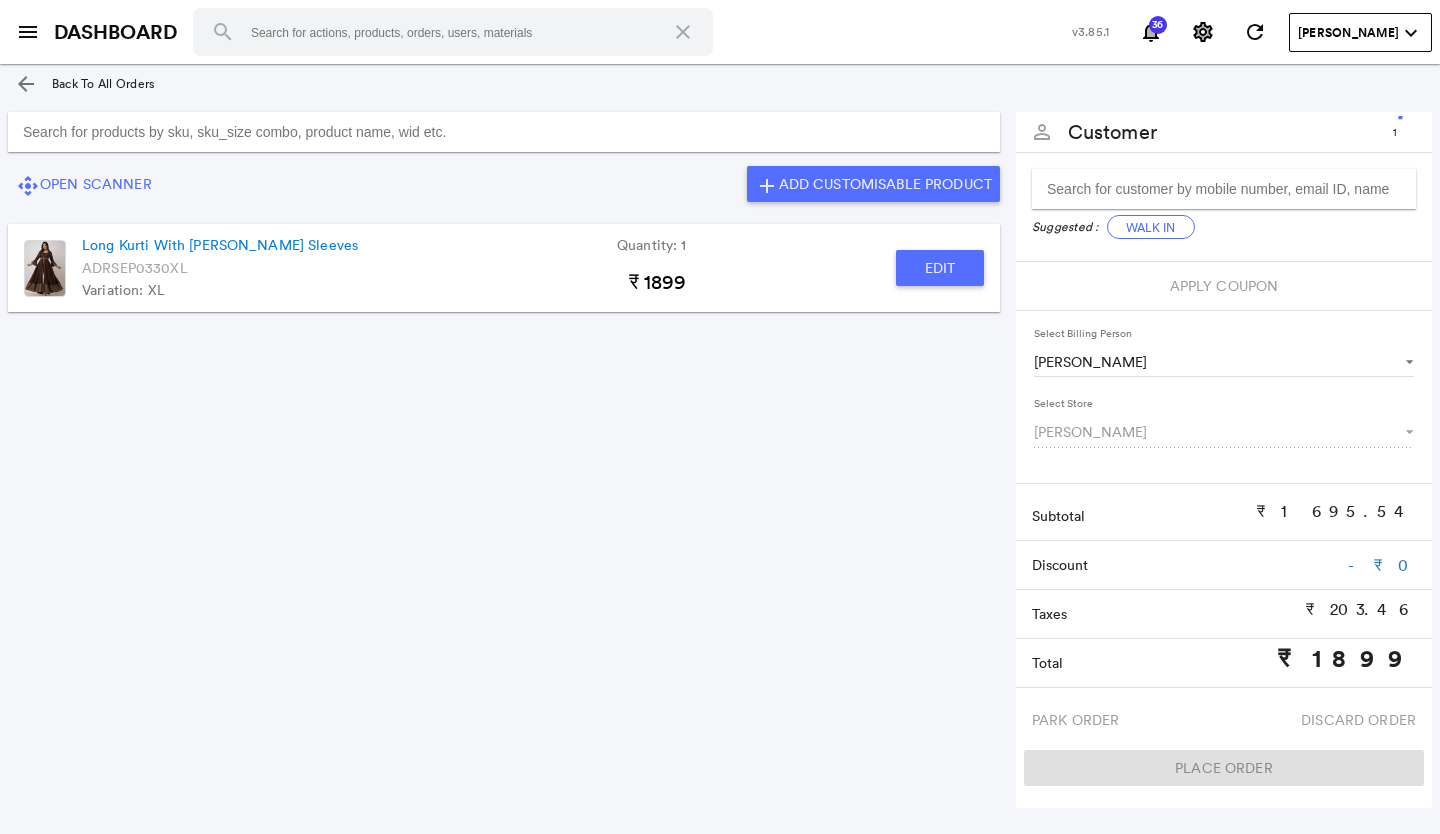 click on "Edit" 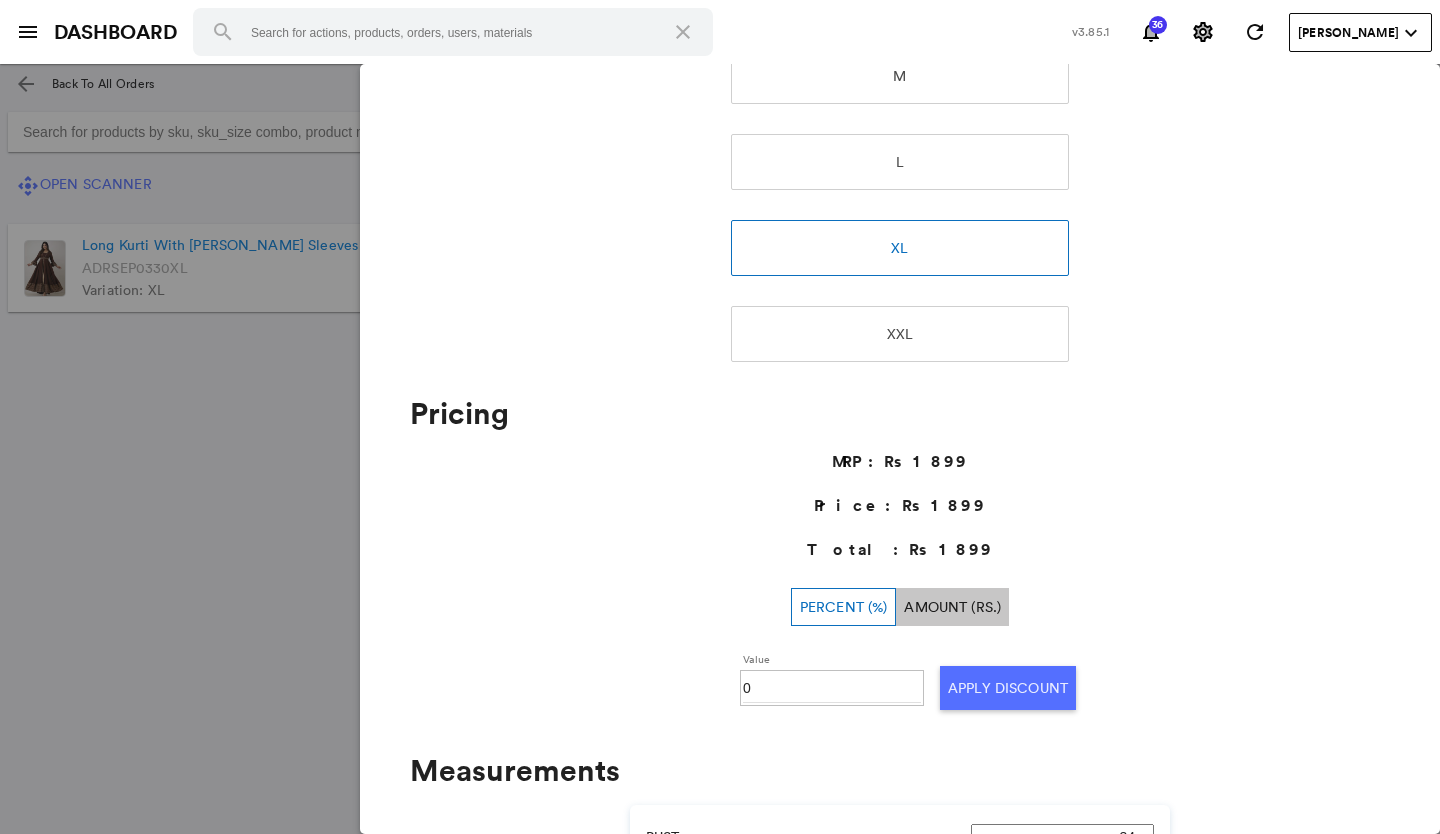 scroll, scrollTop: 700, scrollLeft: 0, axis: vertical 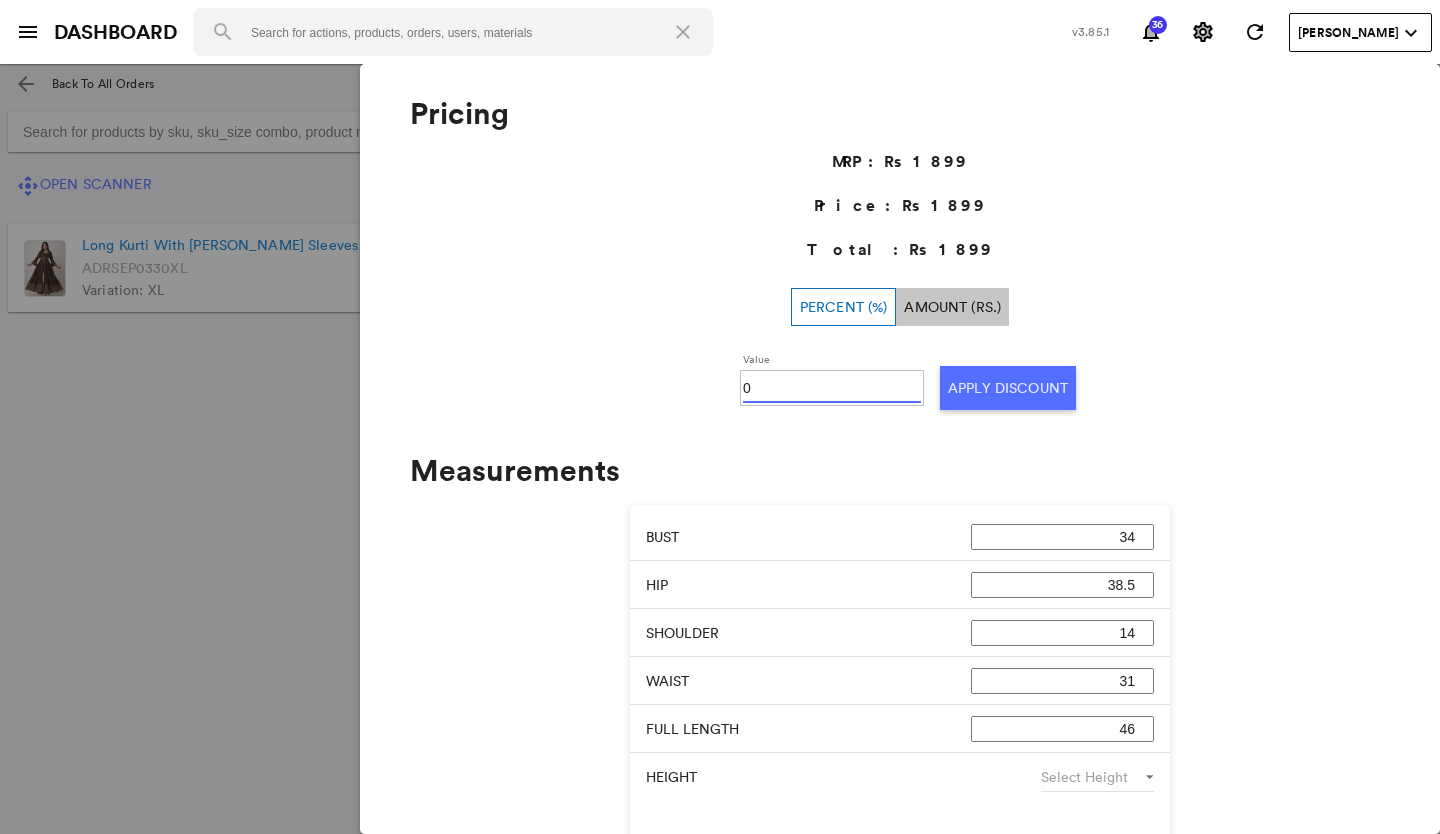 click on "0" at bounding box center (832, 388) 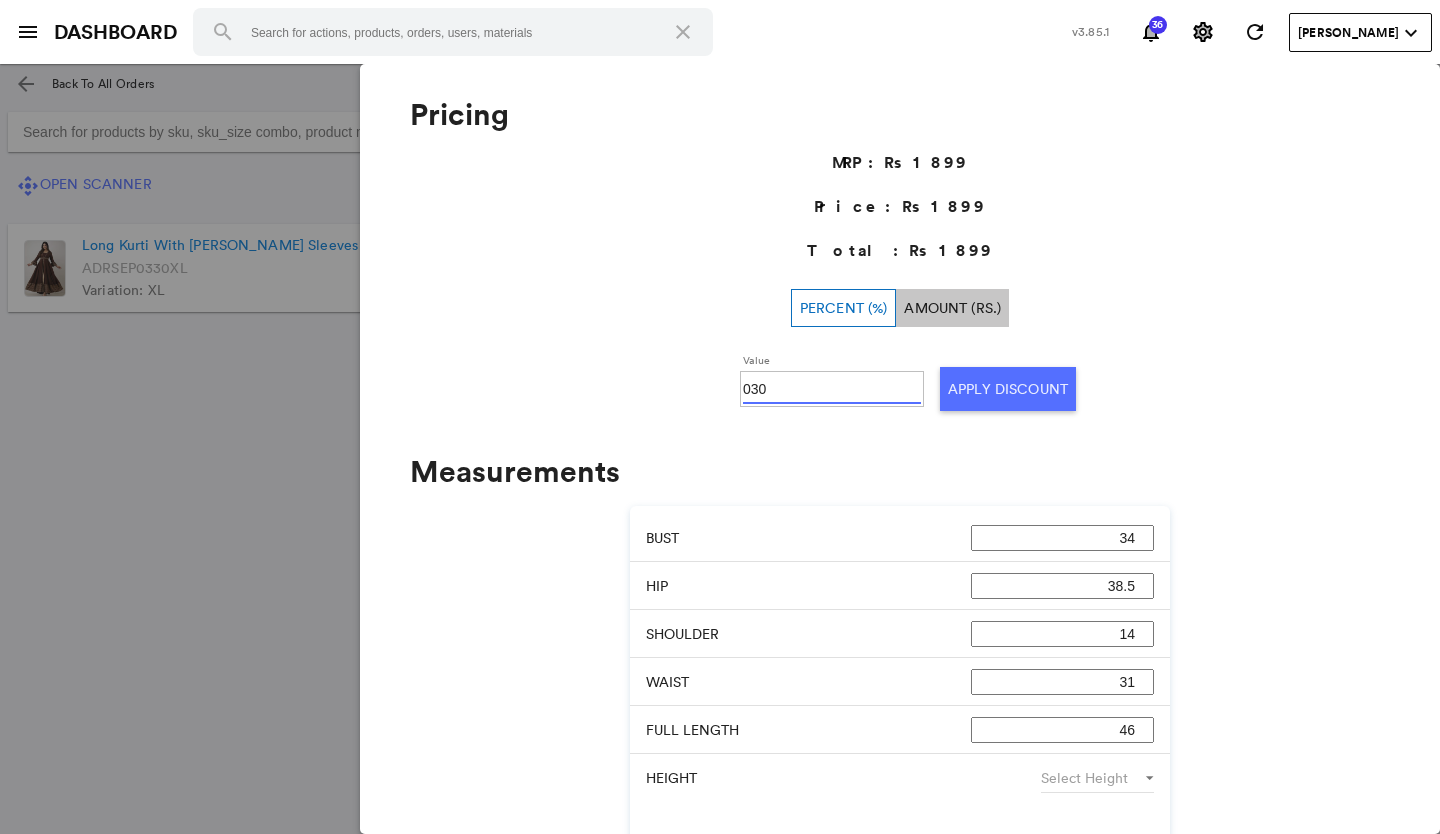 scroll, scrollTop: 700, scrollLeft: 0, axis: vertical 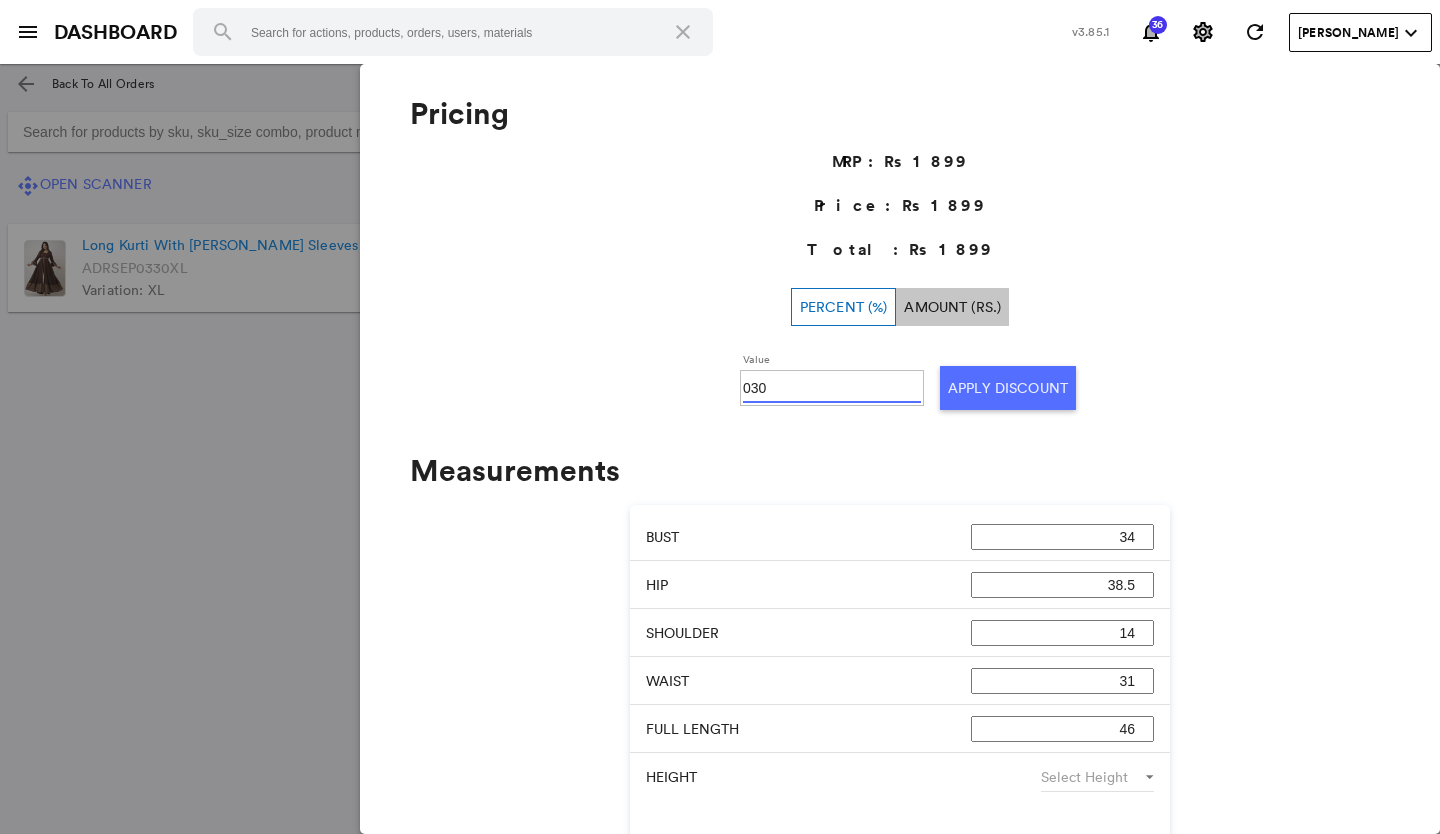 type on "030" 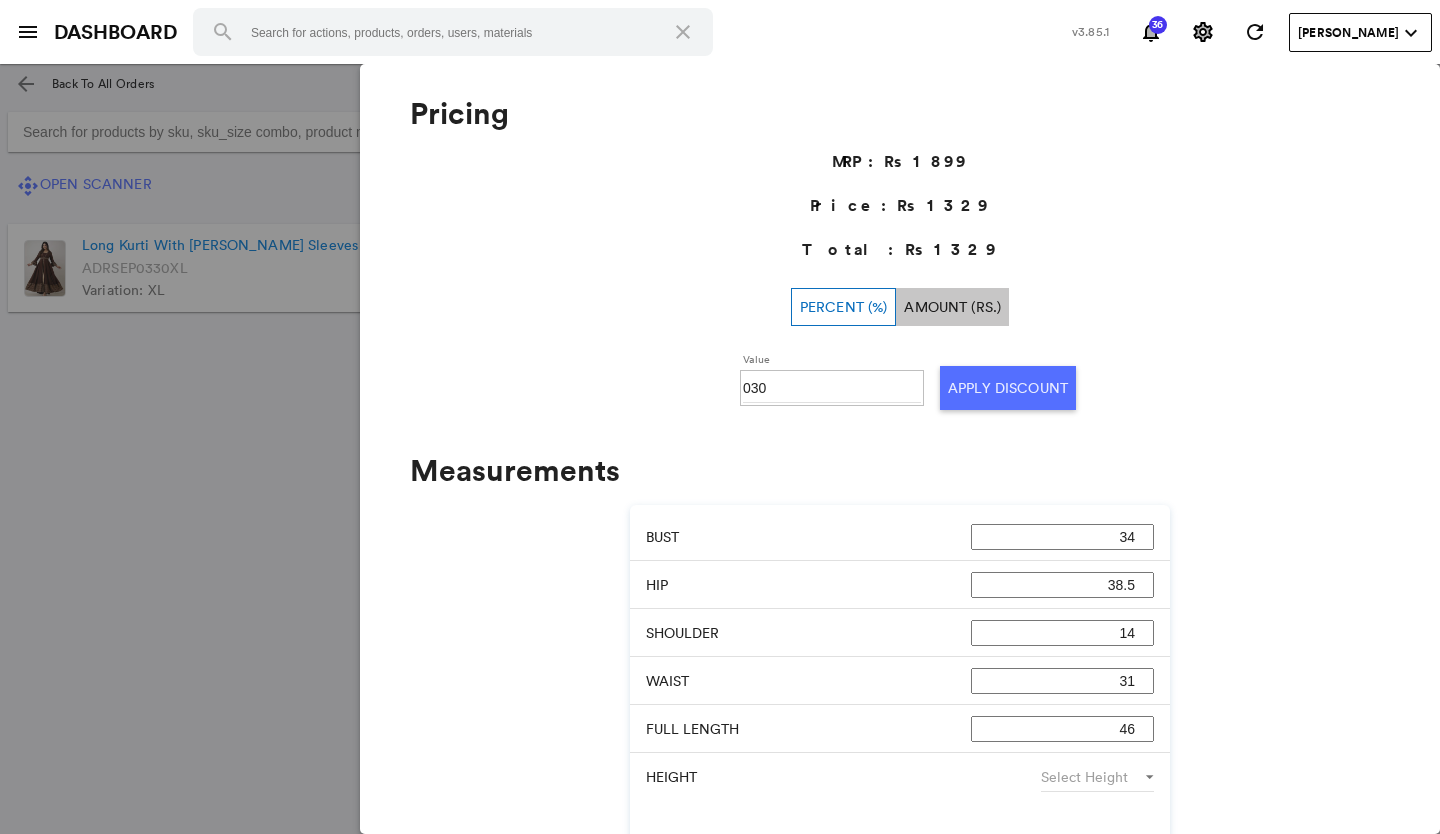 click 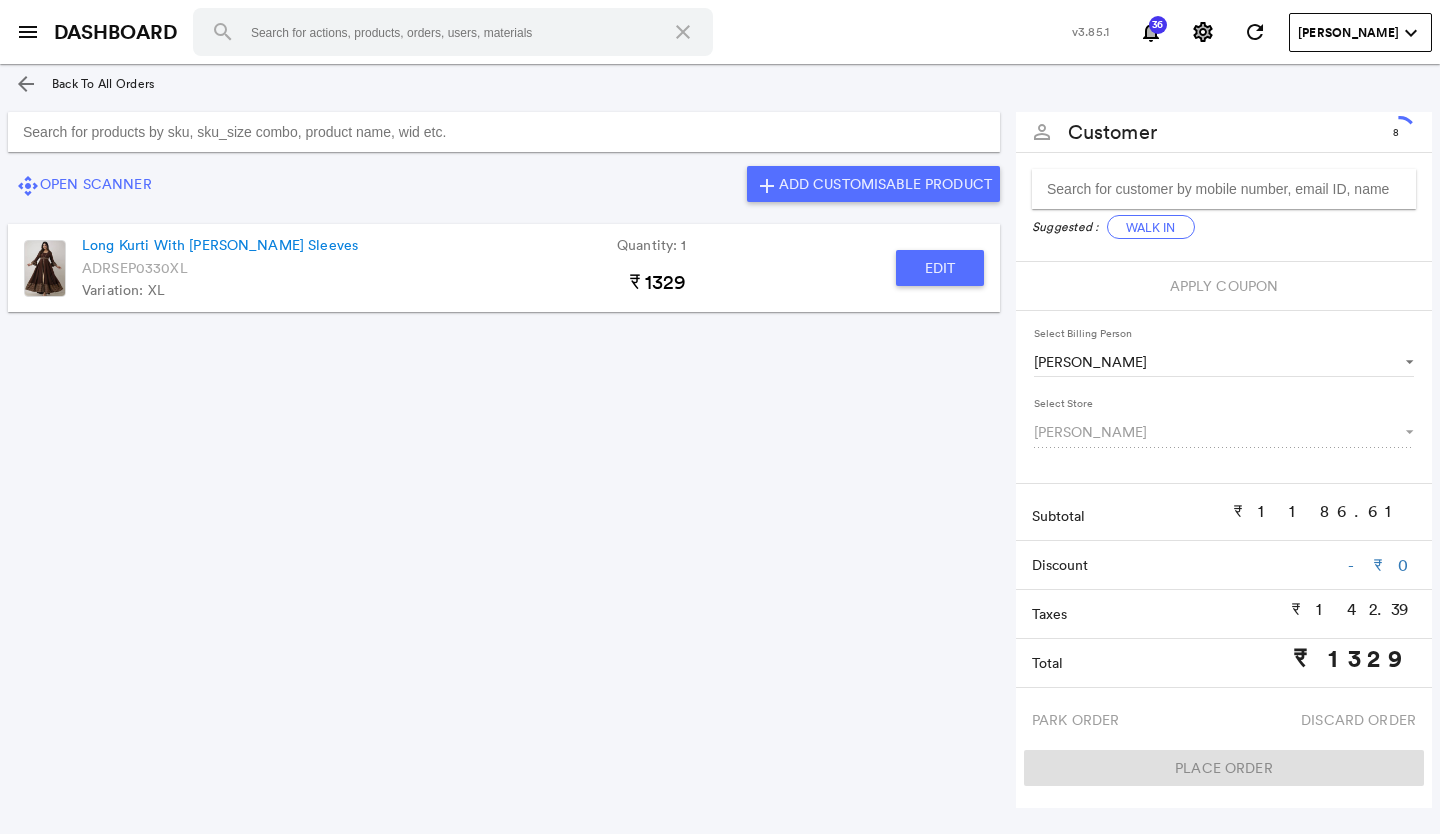 click at bounding box center (504, 132) 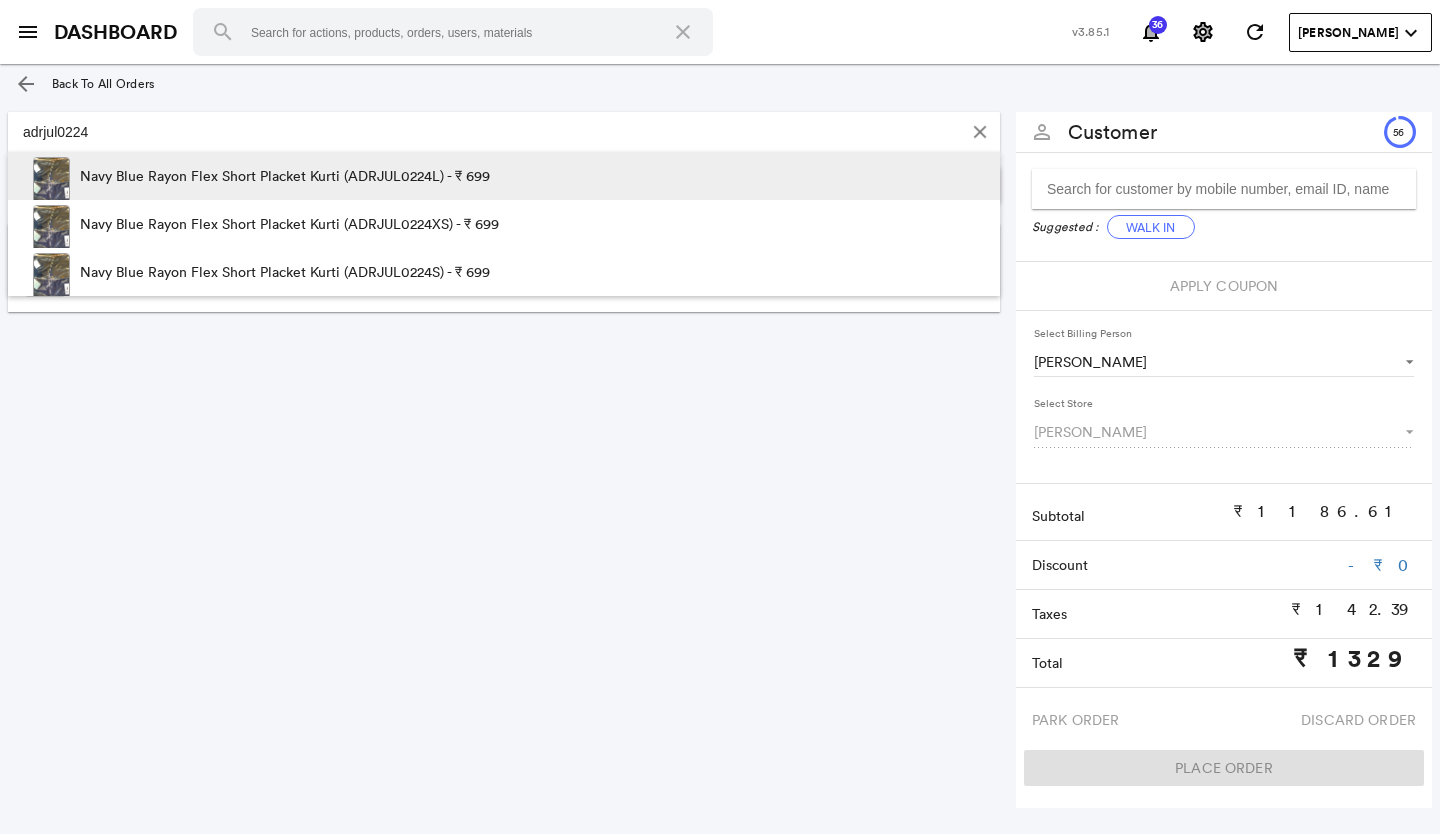 type on "adrjul0224" 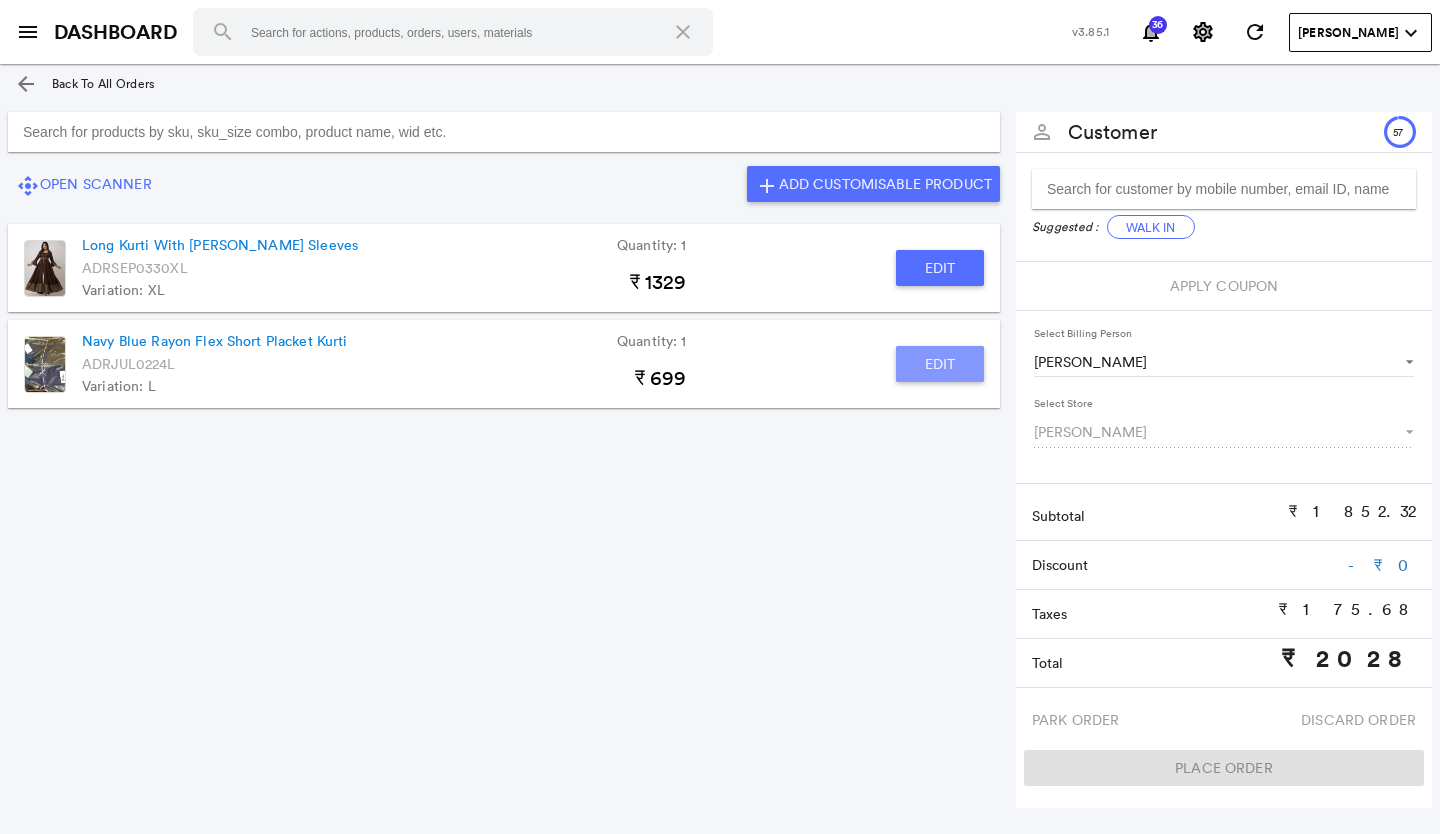 click on "Edit" 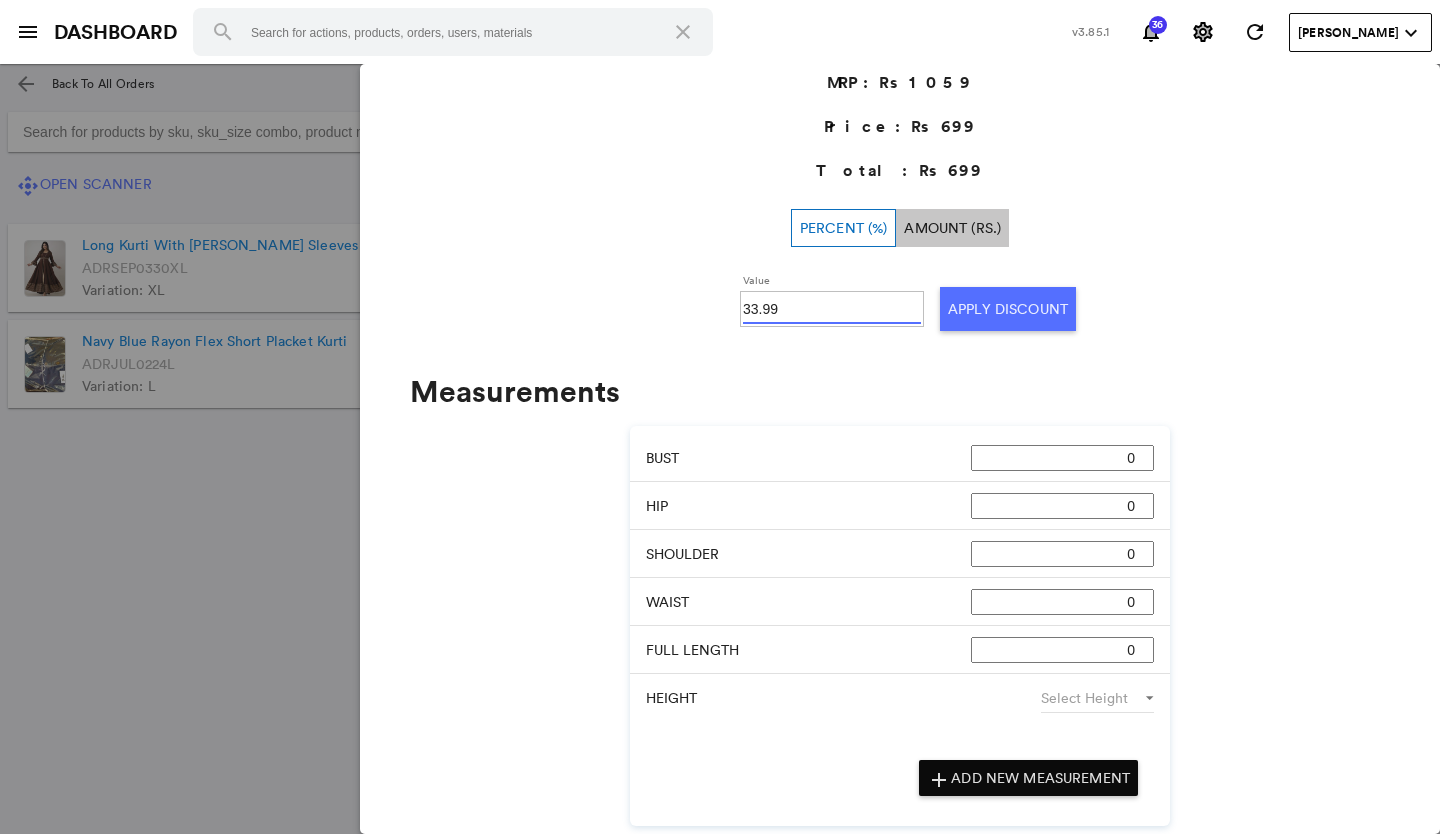 click on "33.99" at bounding box center [832, 309] 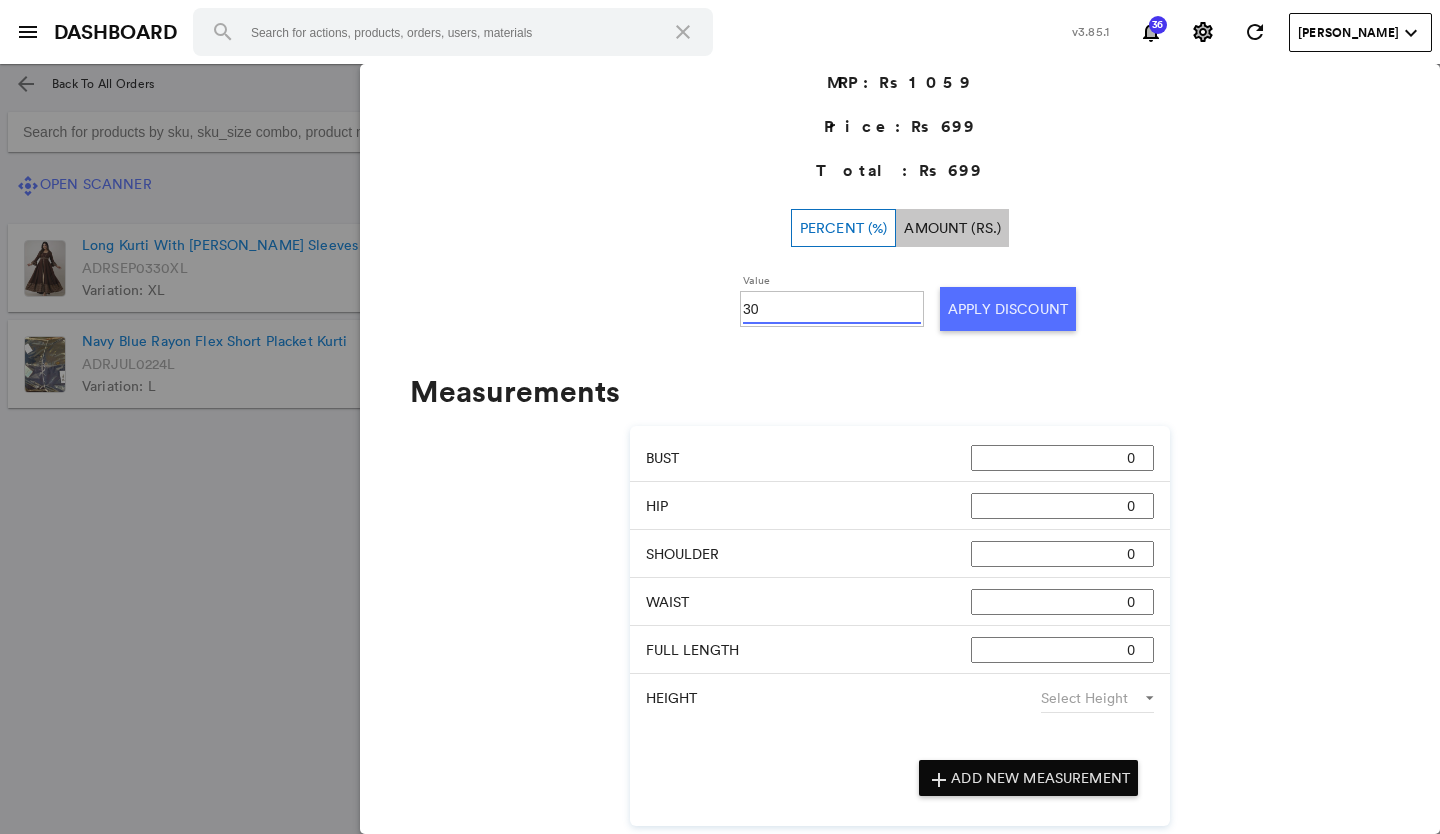 type on "30" 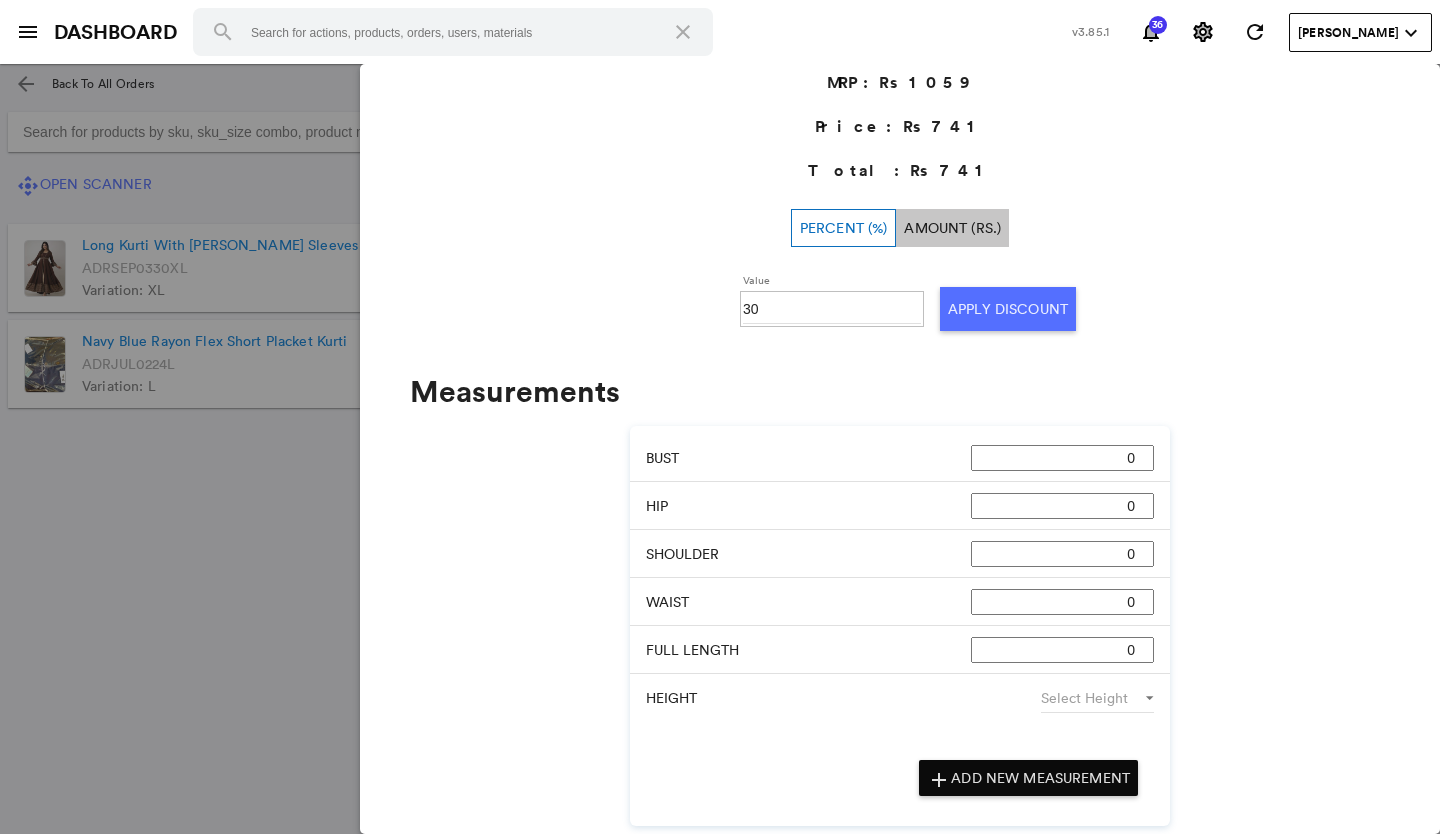 click 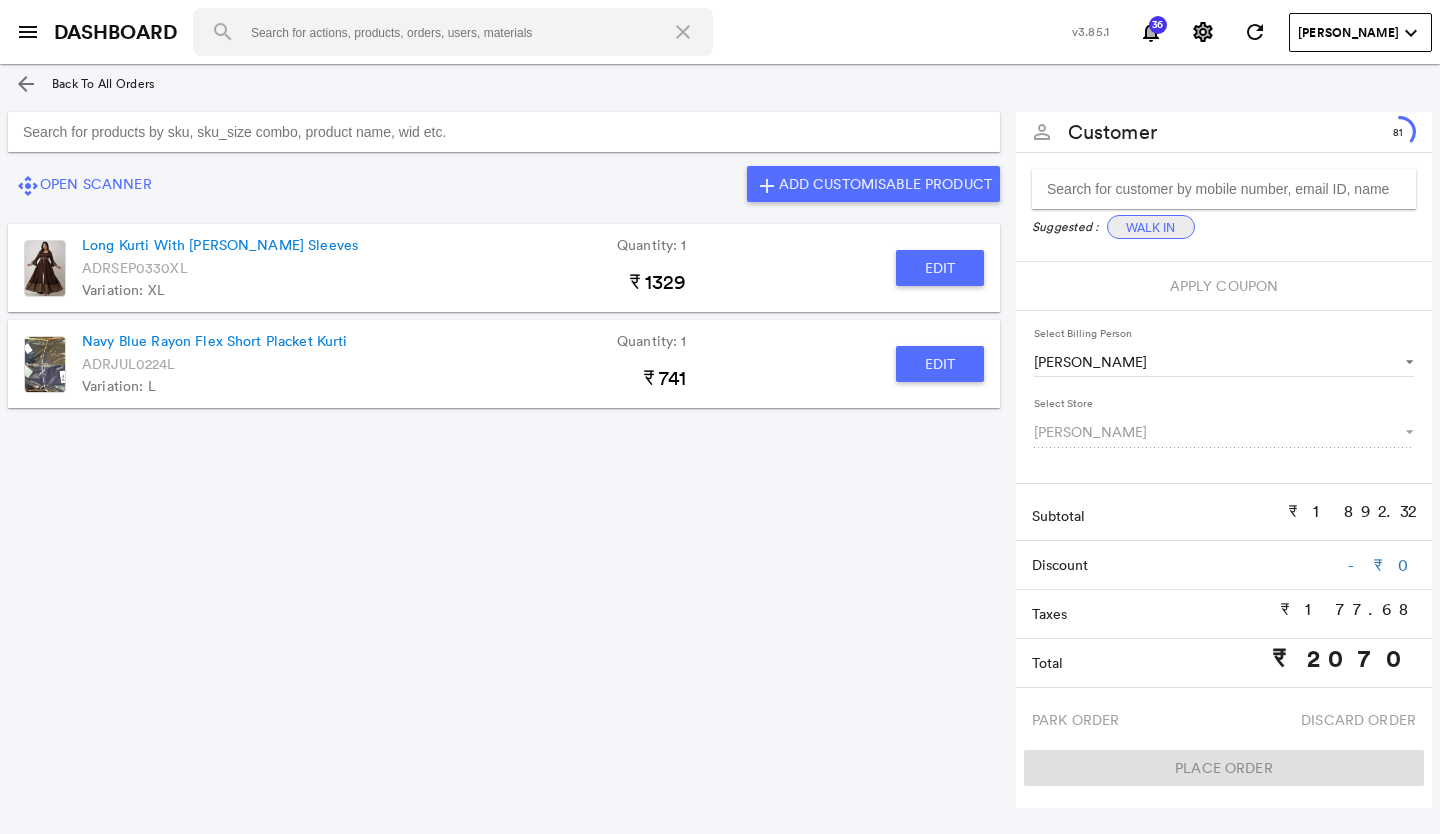 click on "Walk In" 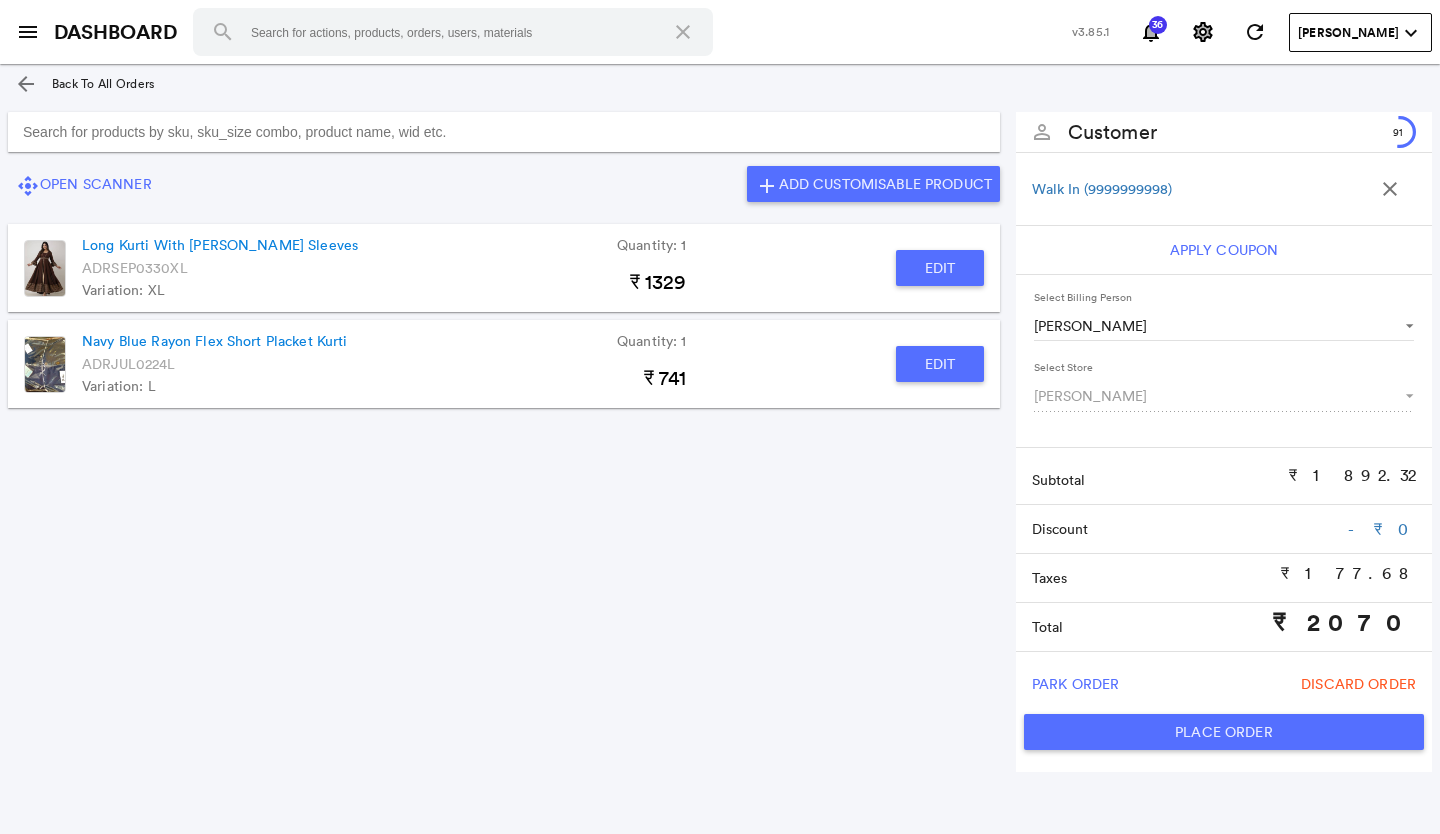 click at bounding box center (504, 132) 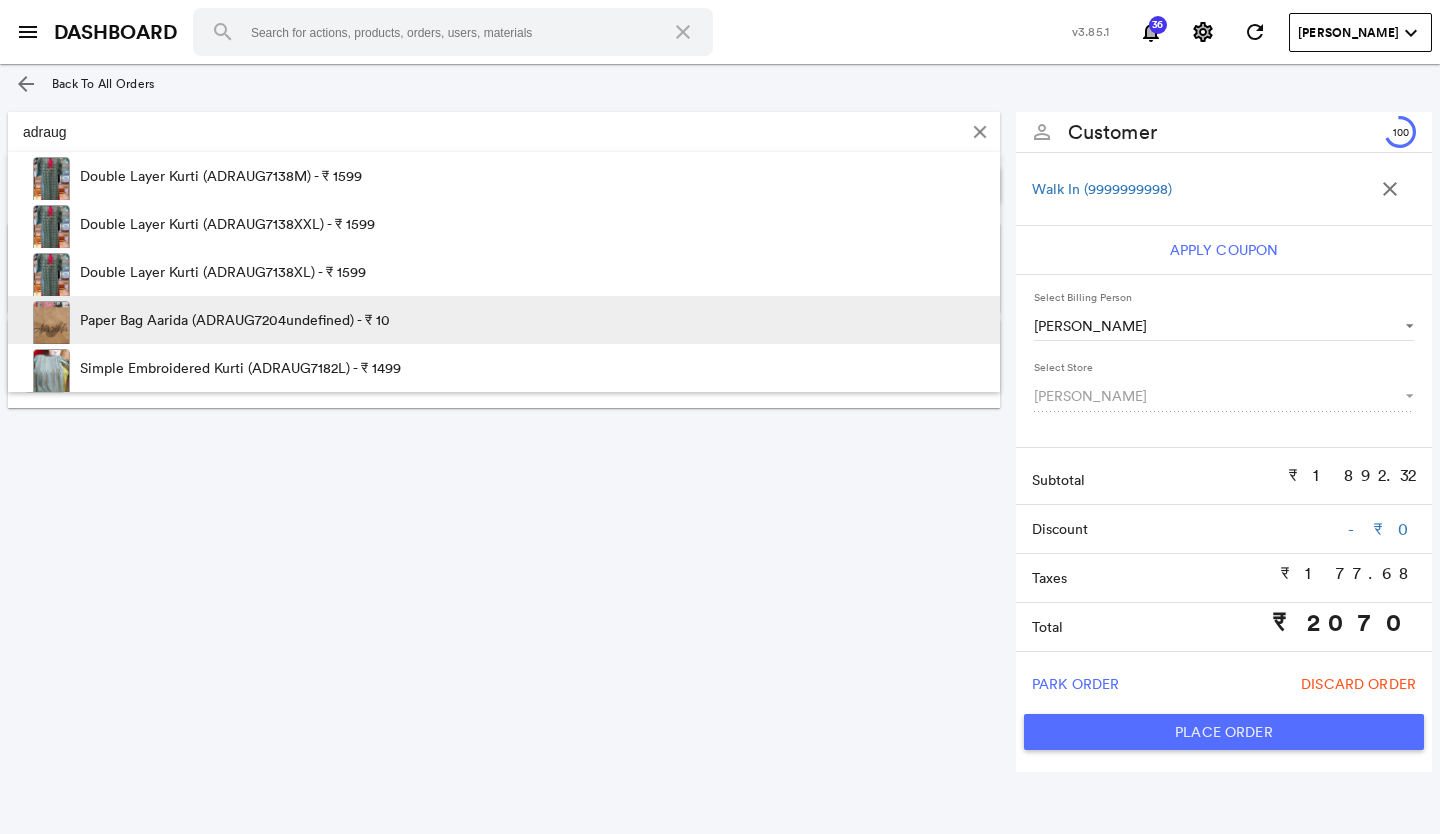 type on "adraug" 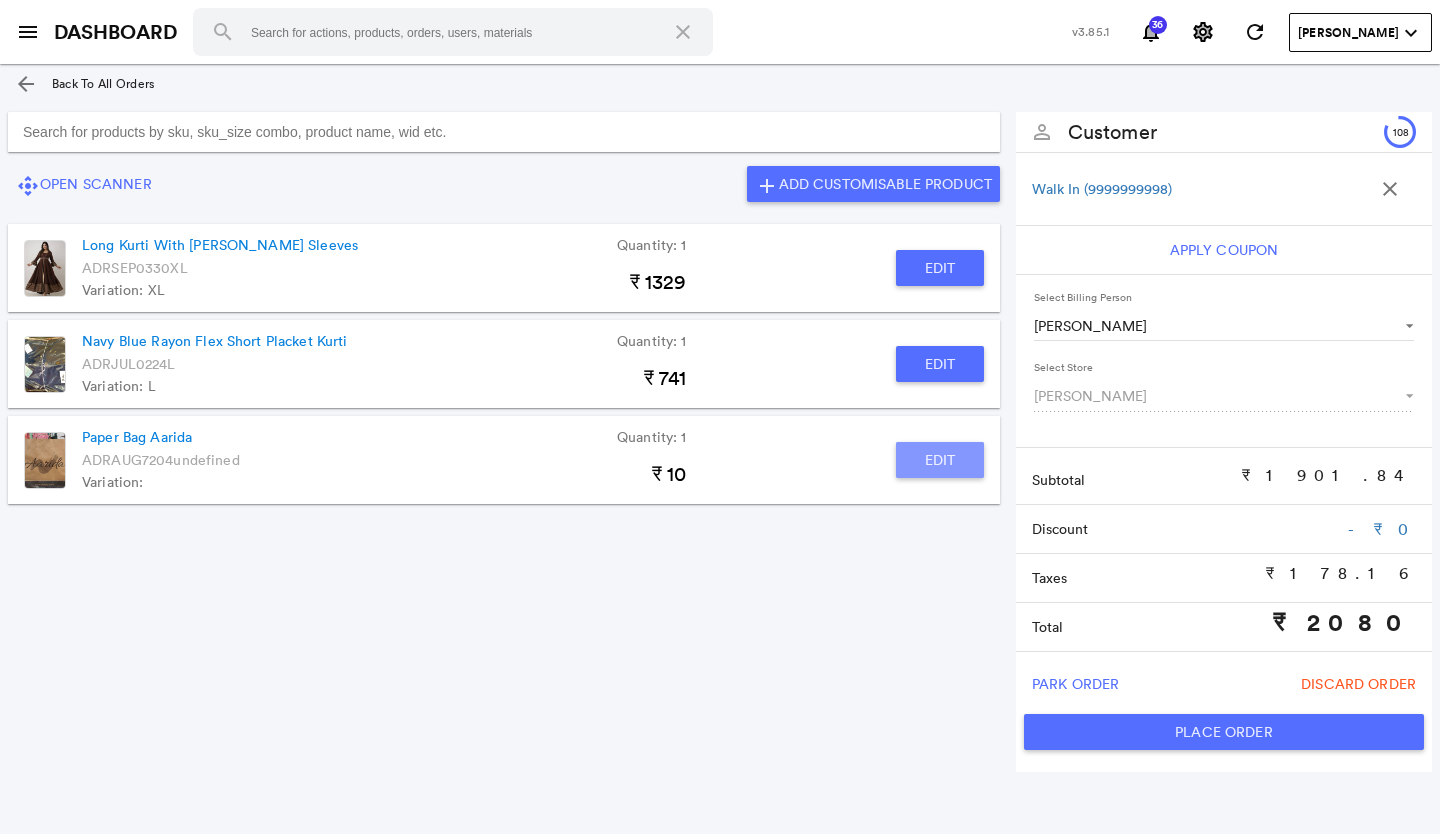 click on "Edit" 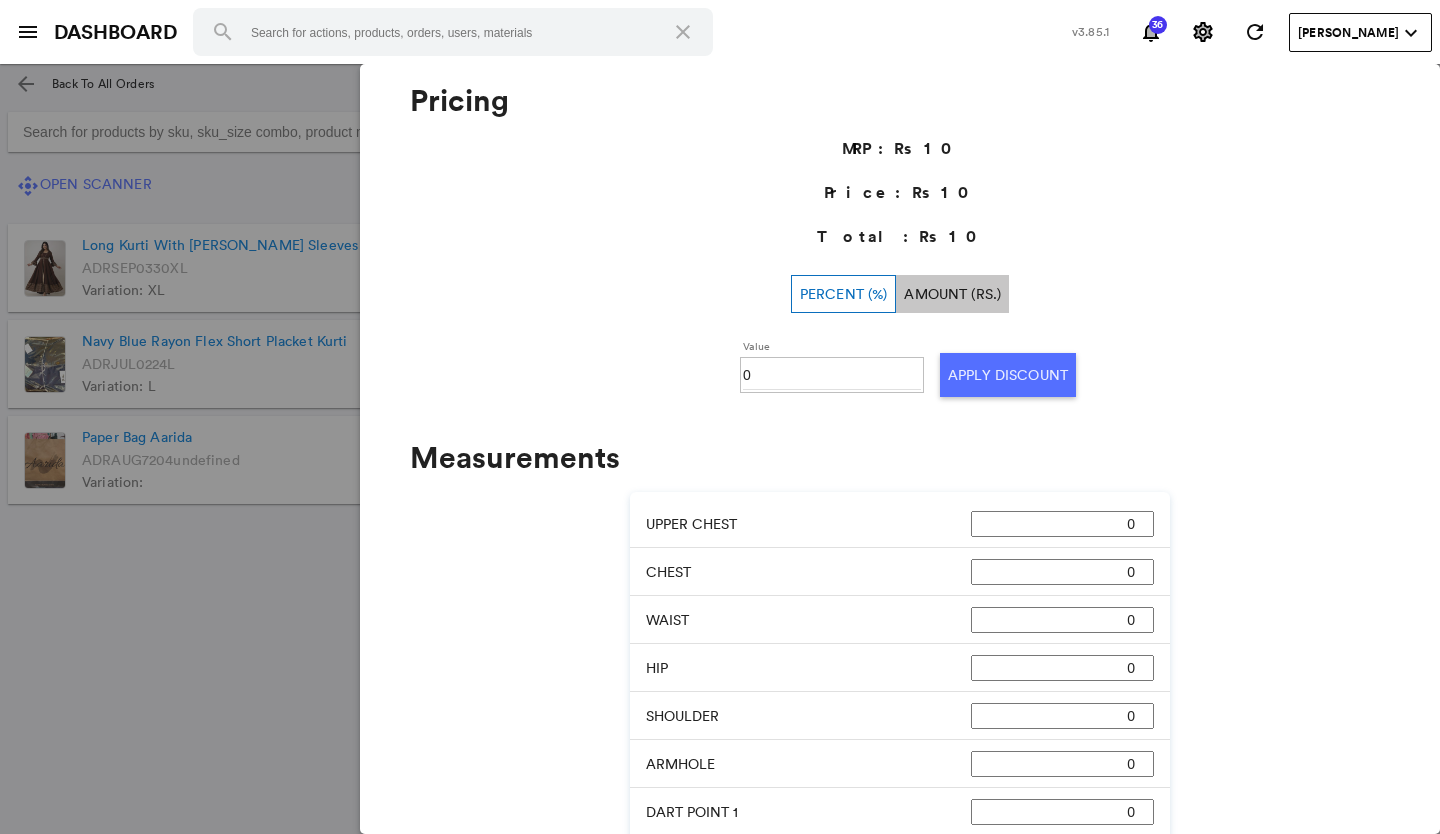 scroll, scrollTop: 535, scrollLeft: 0, axis: vertical 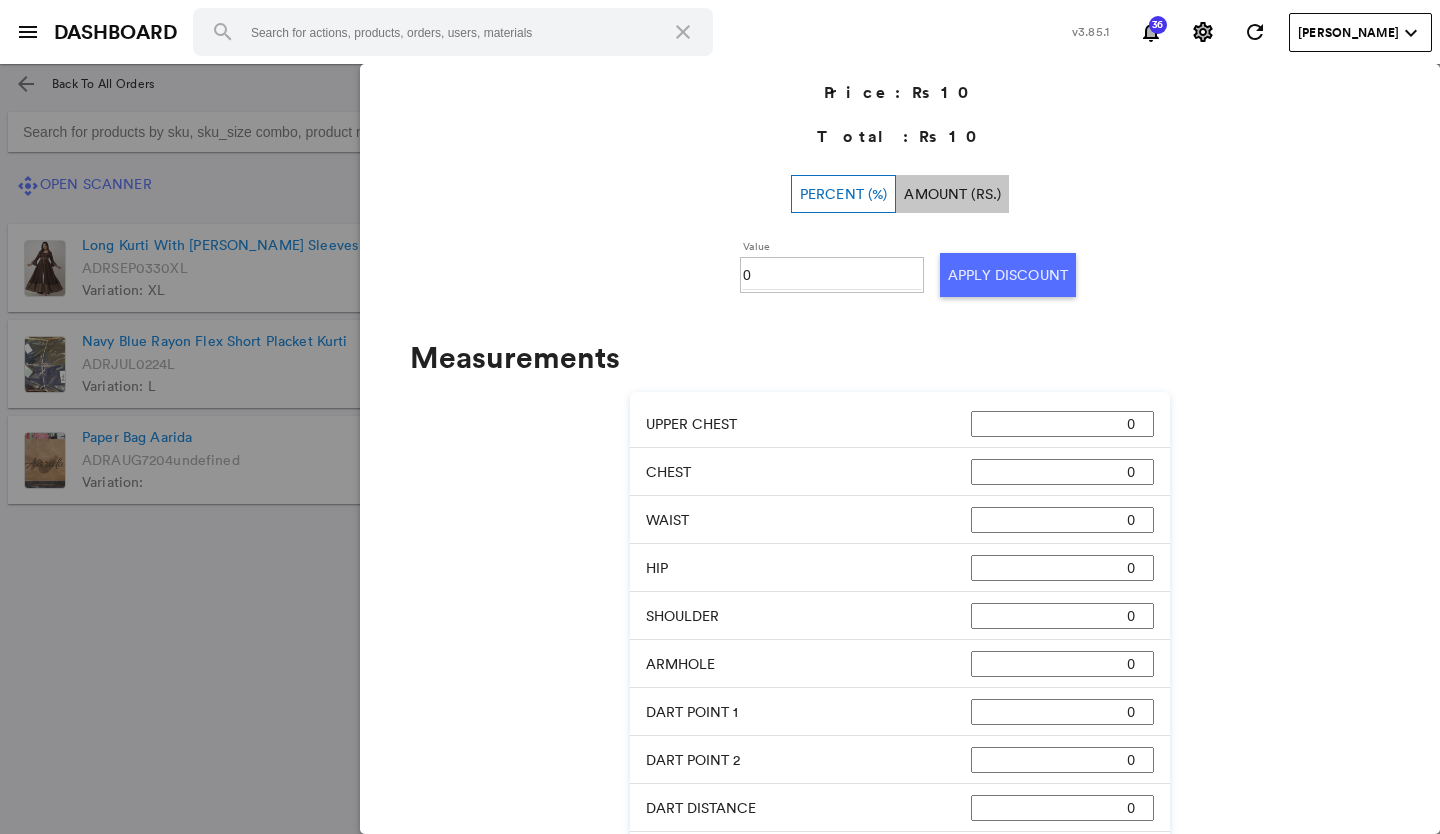 click on "0" at bounding box center [832, 275] 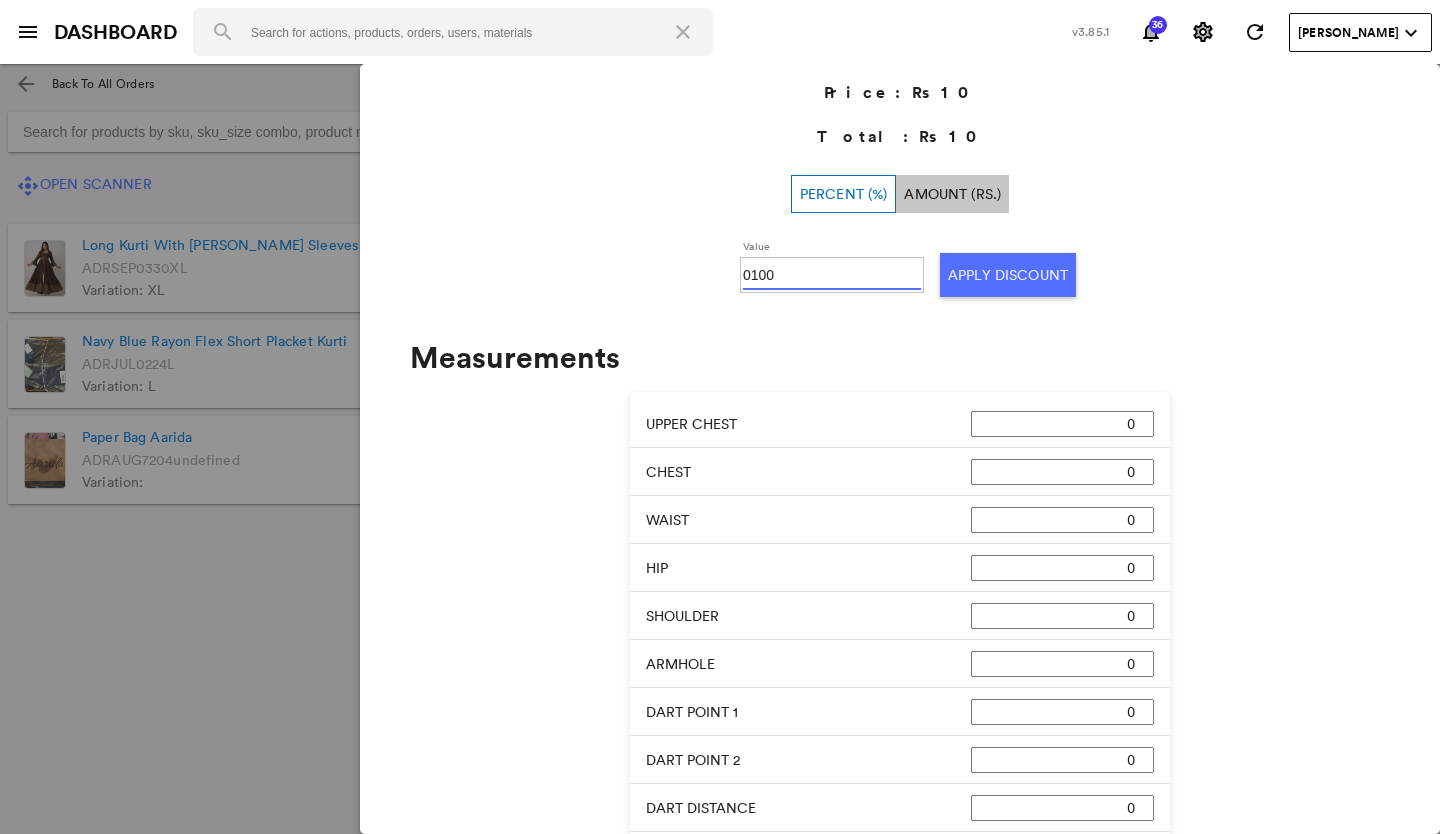 type on "0100" 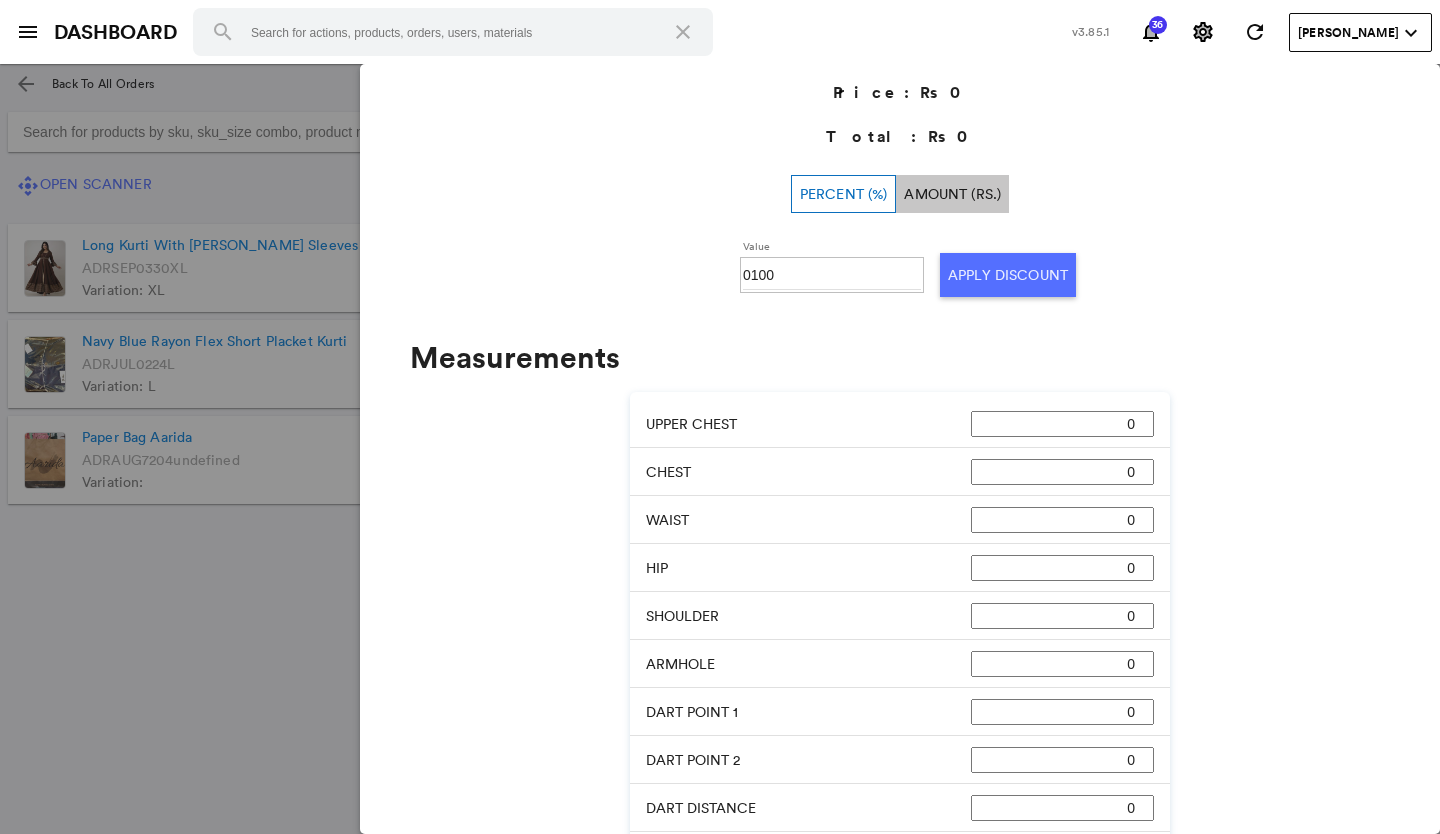 click 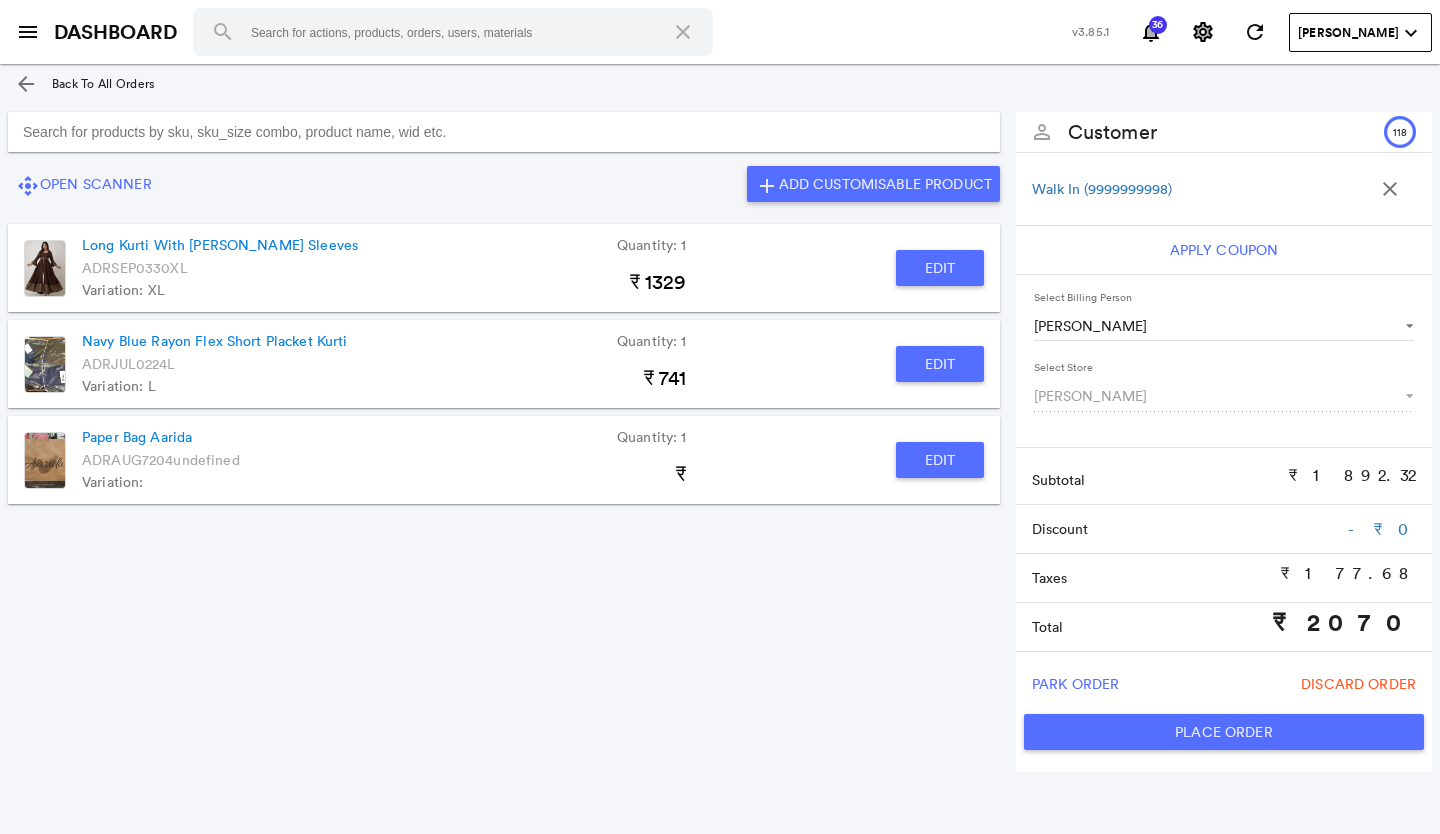 click on "Place Order" 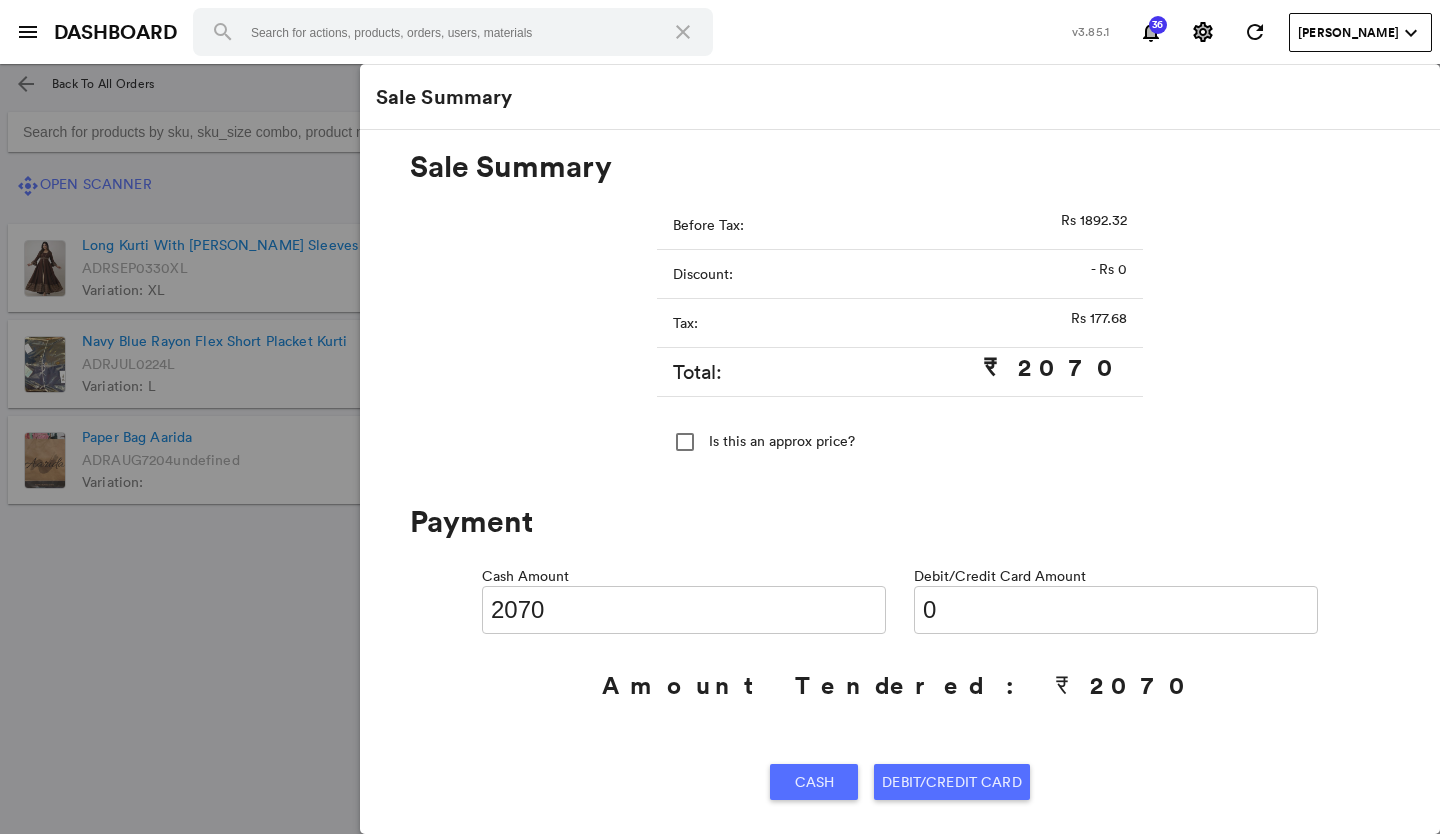 click on "Cash" 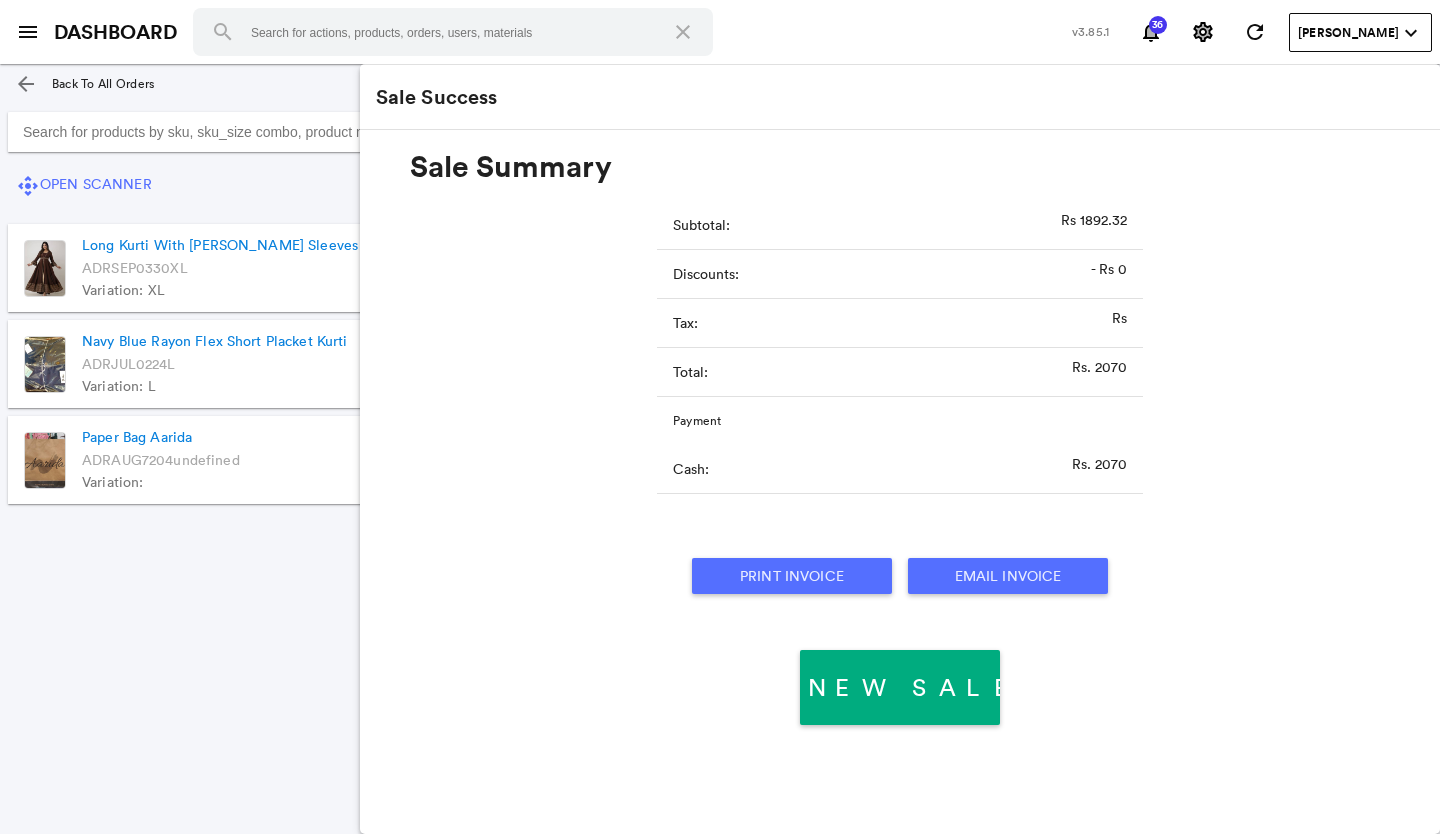 click on "Print Invoice" 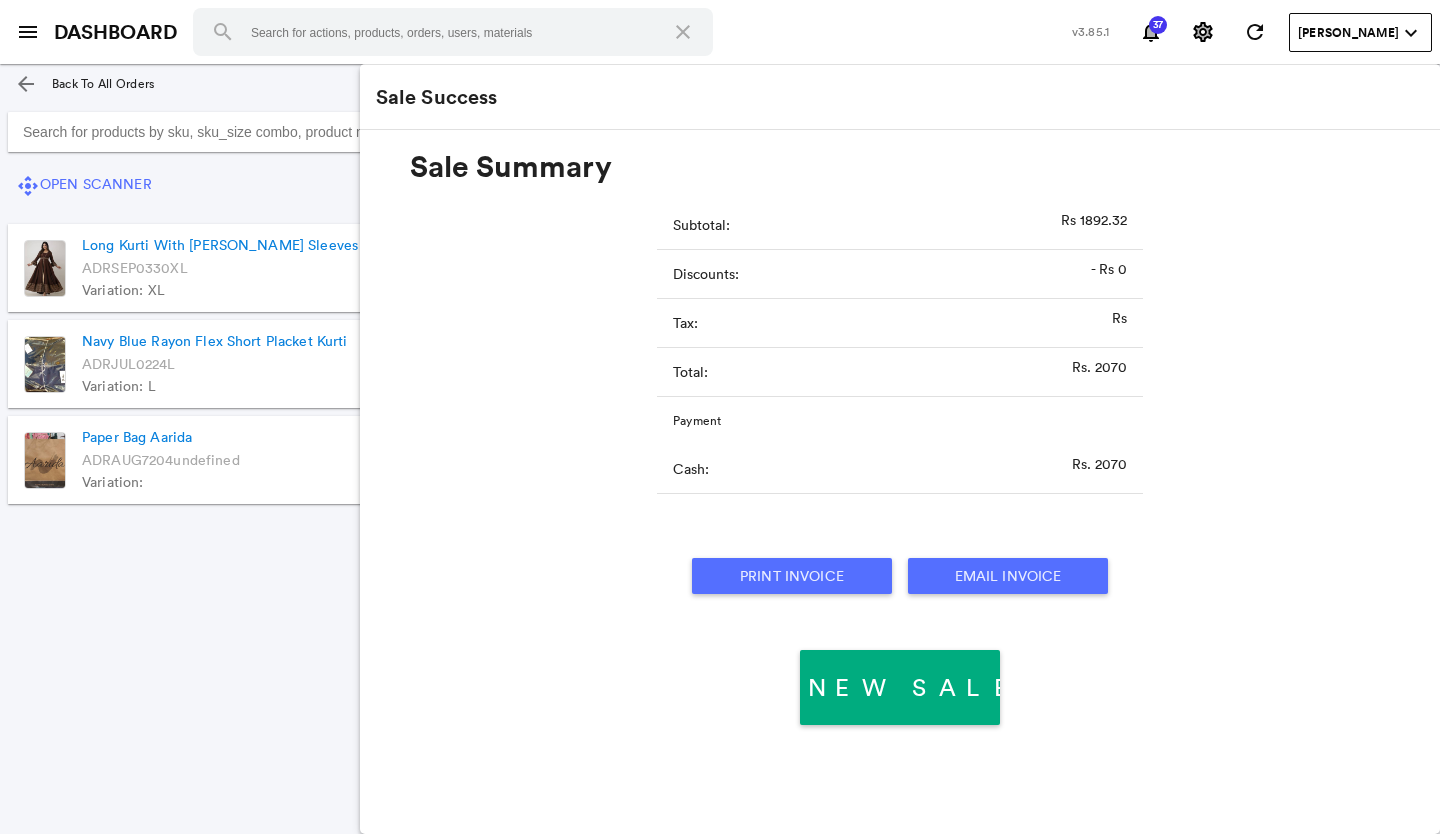 click on "arrow_back" 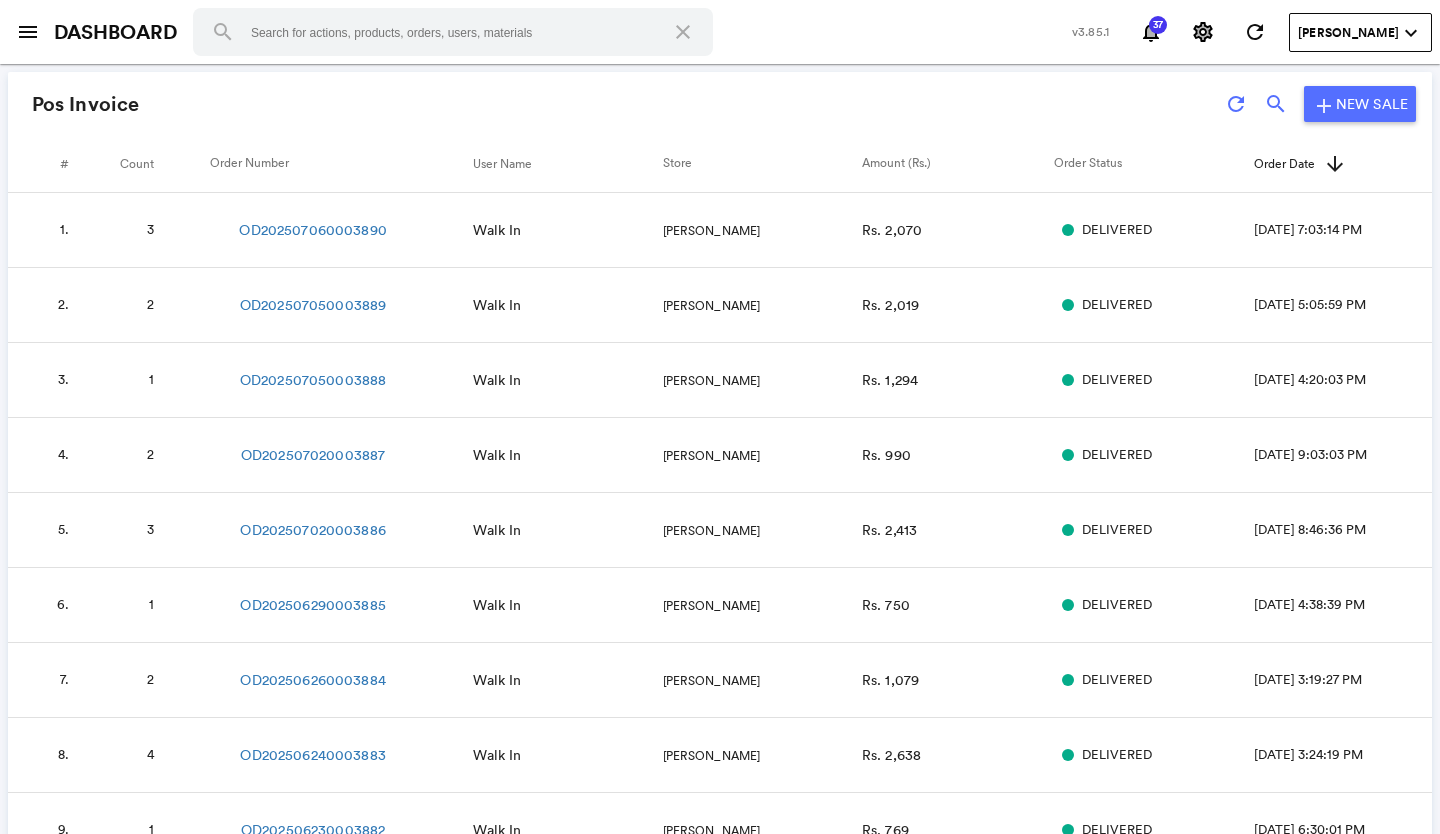 click on "refresh" 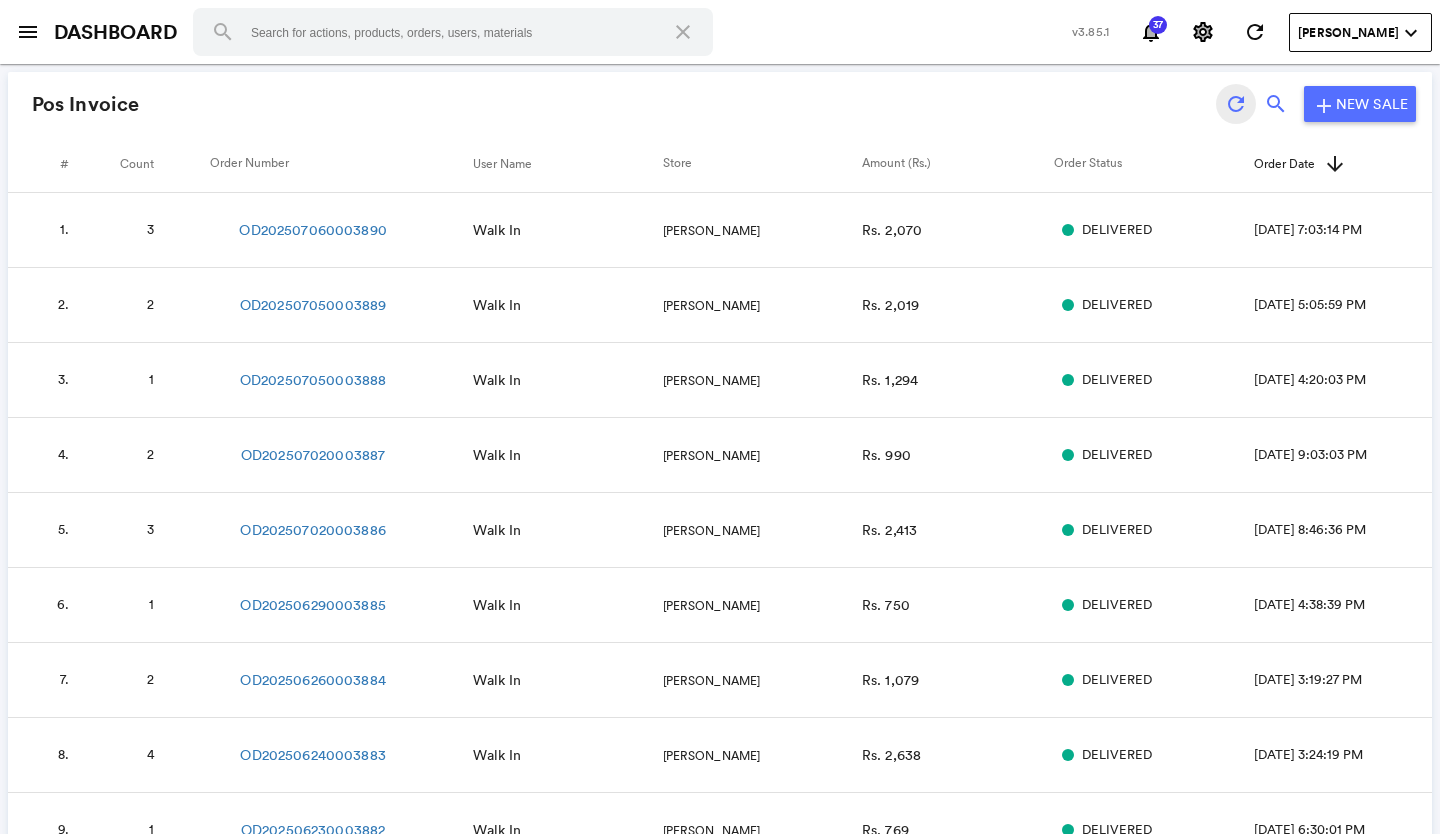 type 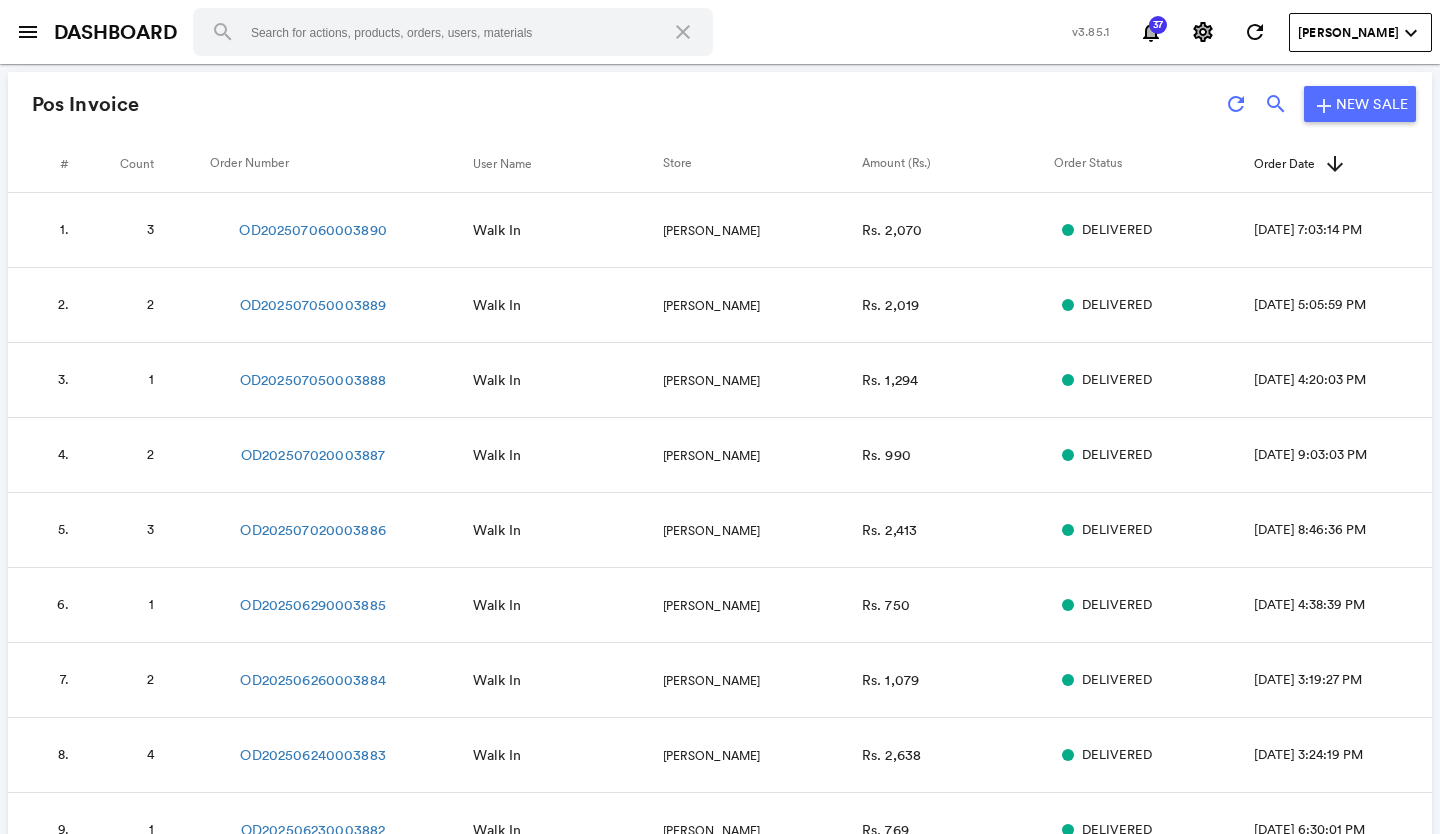 click on "3" 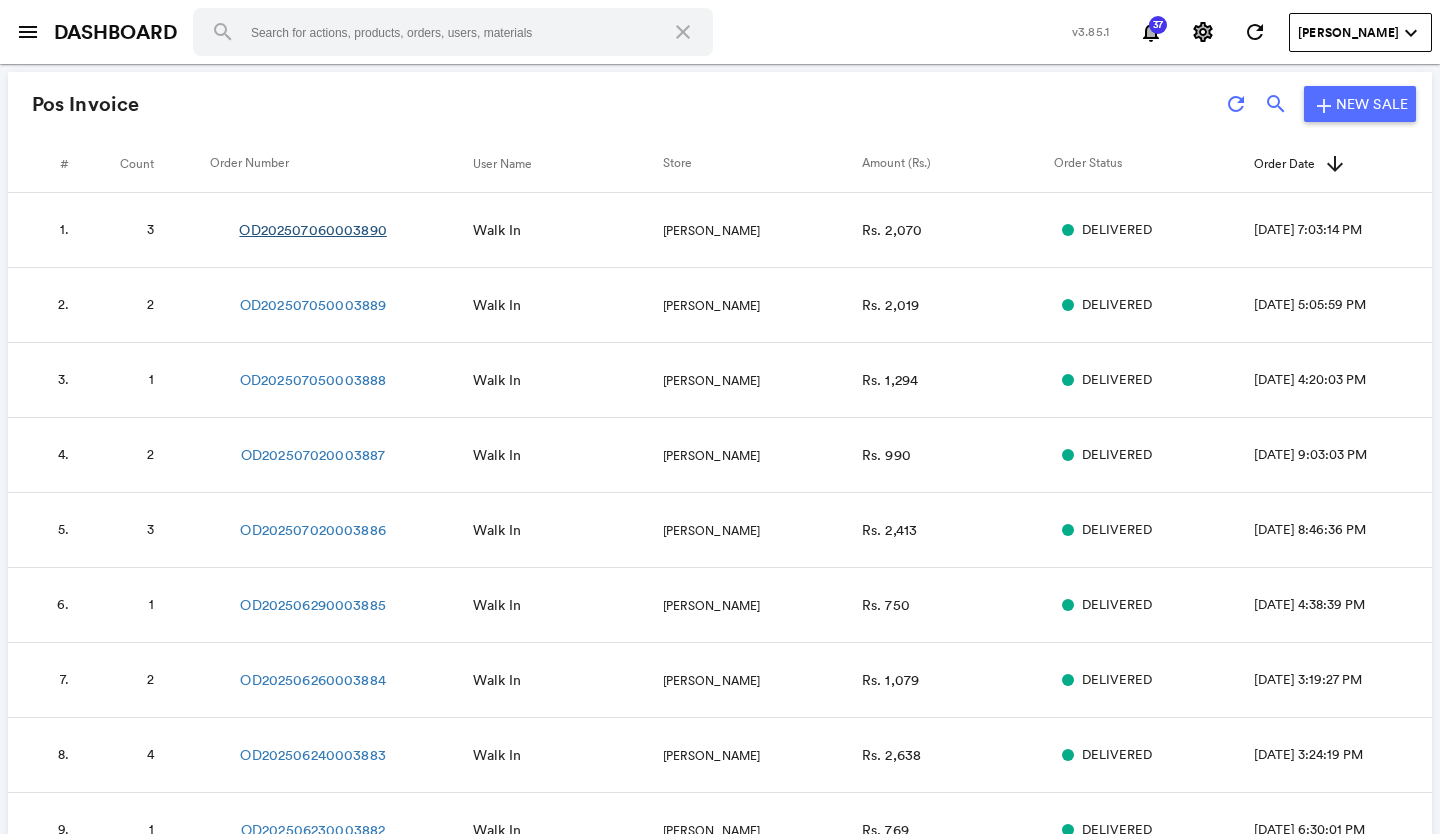 click on "OD202507060003890" 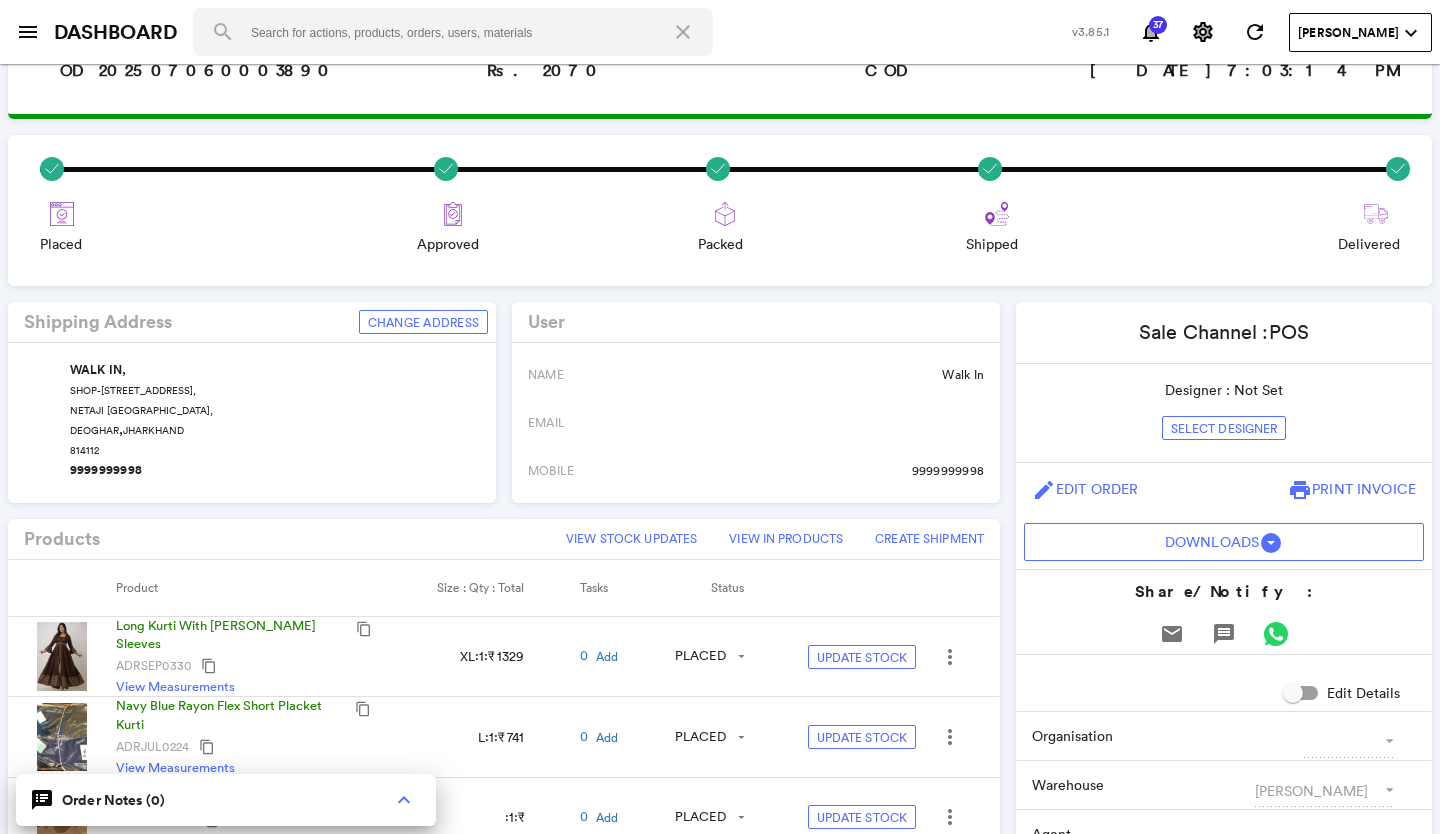 scroll, scrollTop: 0, scrollLeft: 0, axis: both 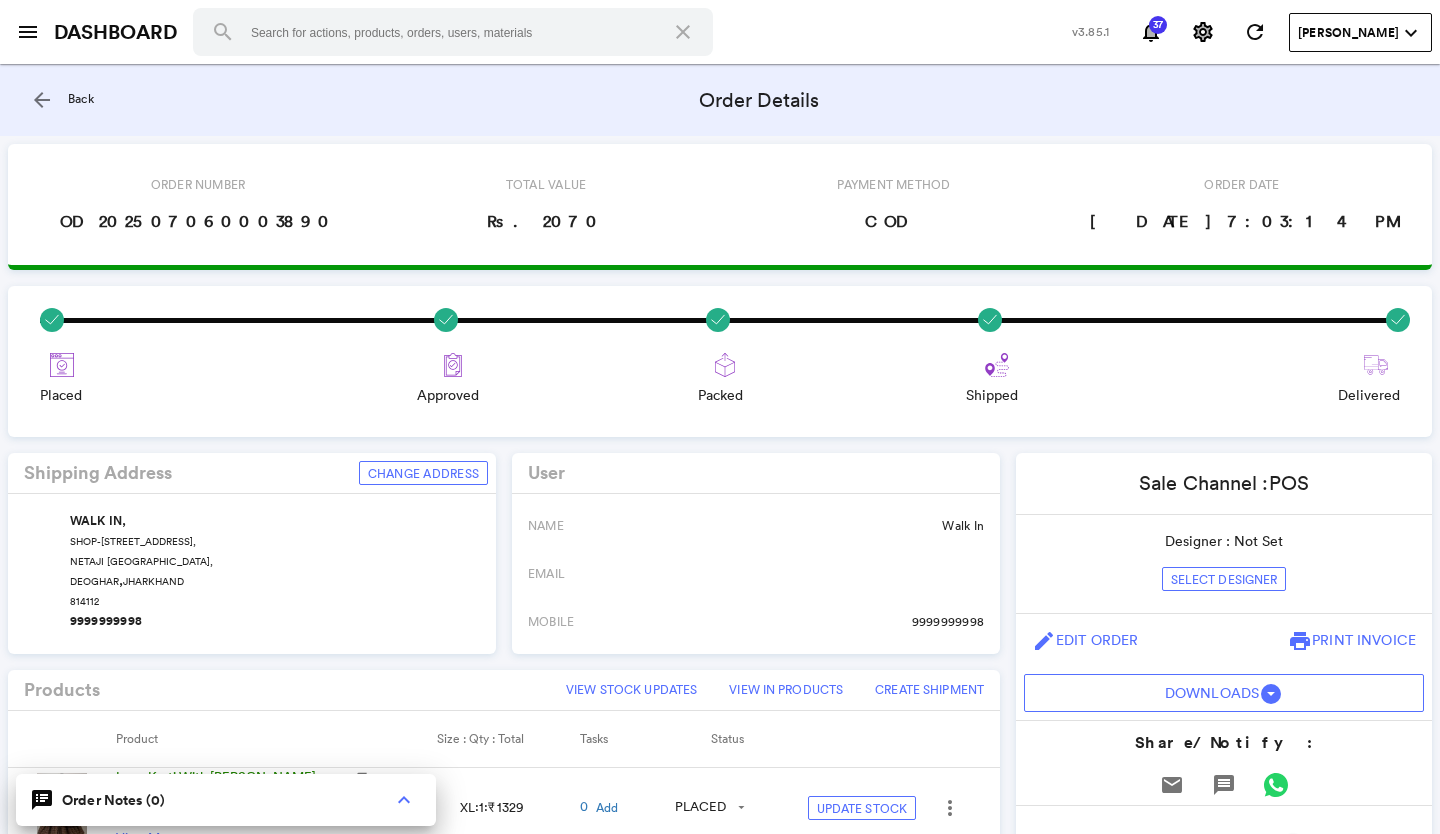 click on "arrow_back" 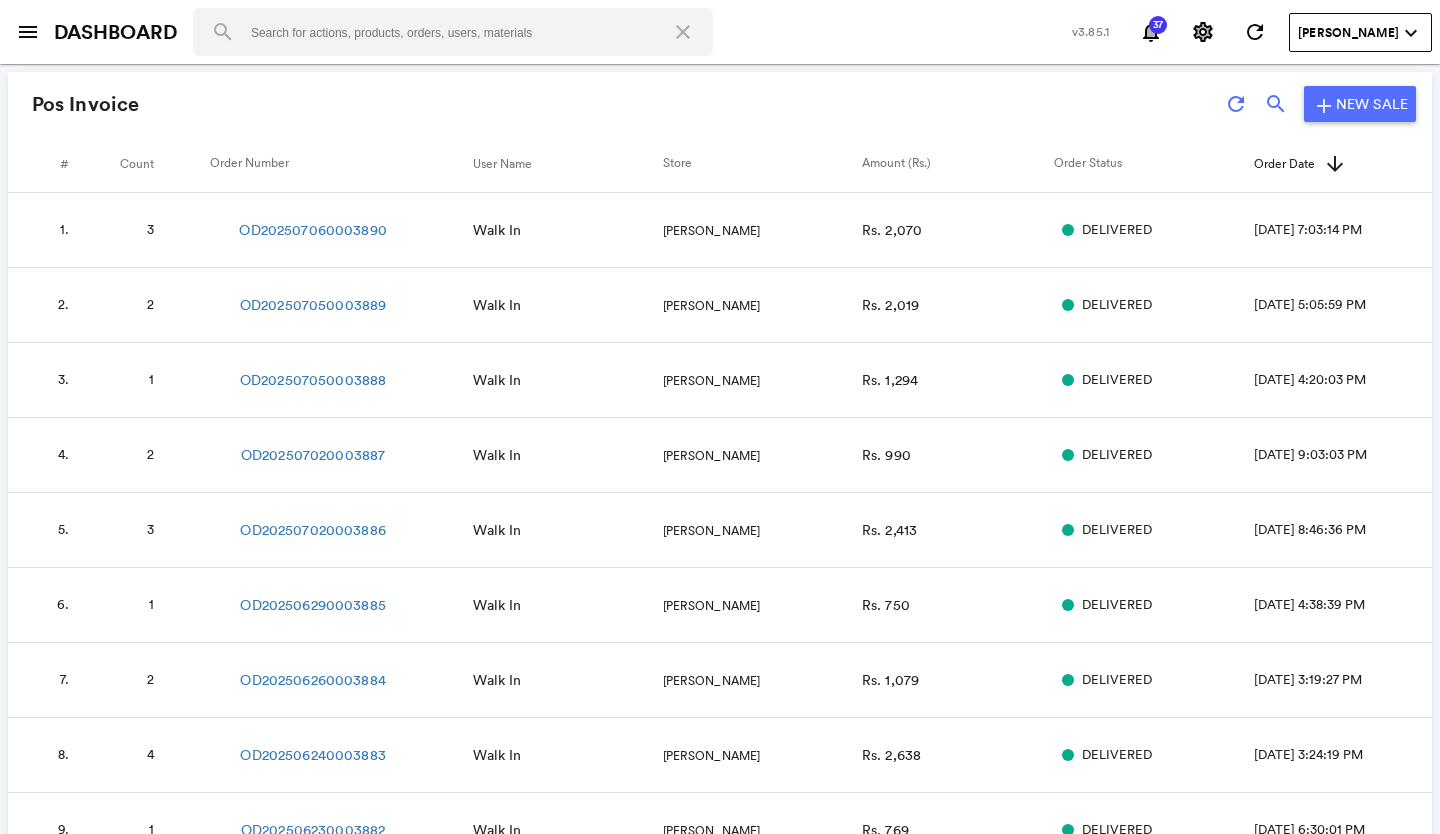 click on "add New Sale" 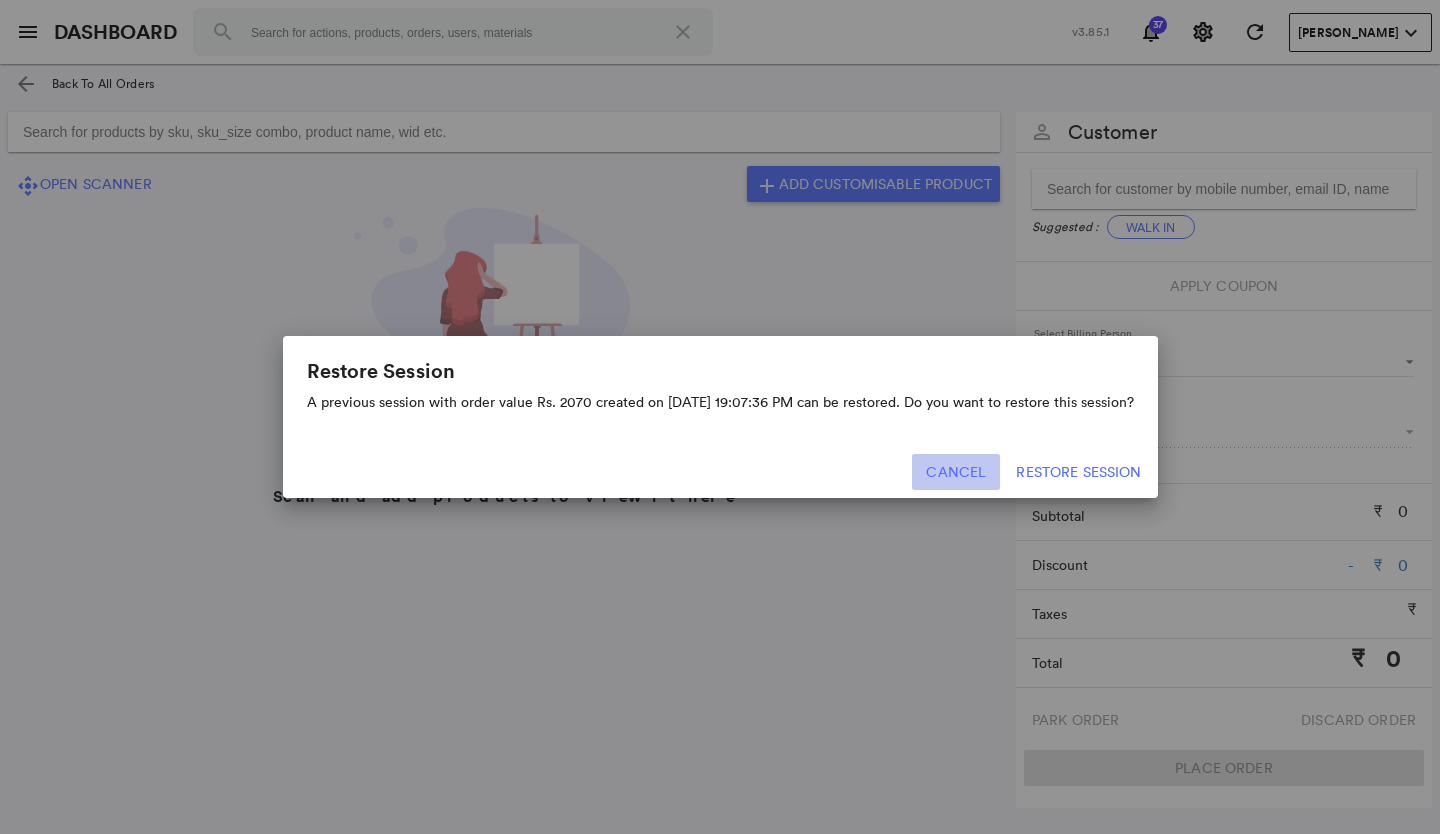click on "Cancel" 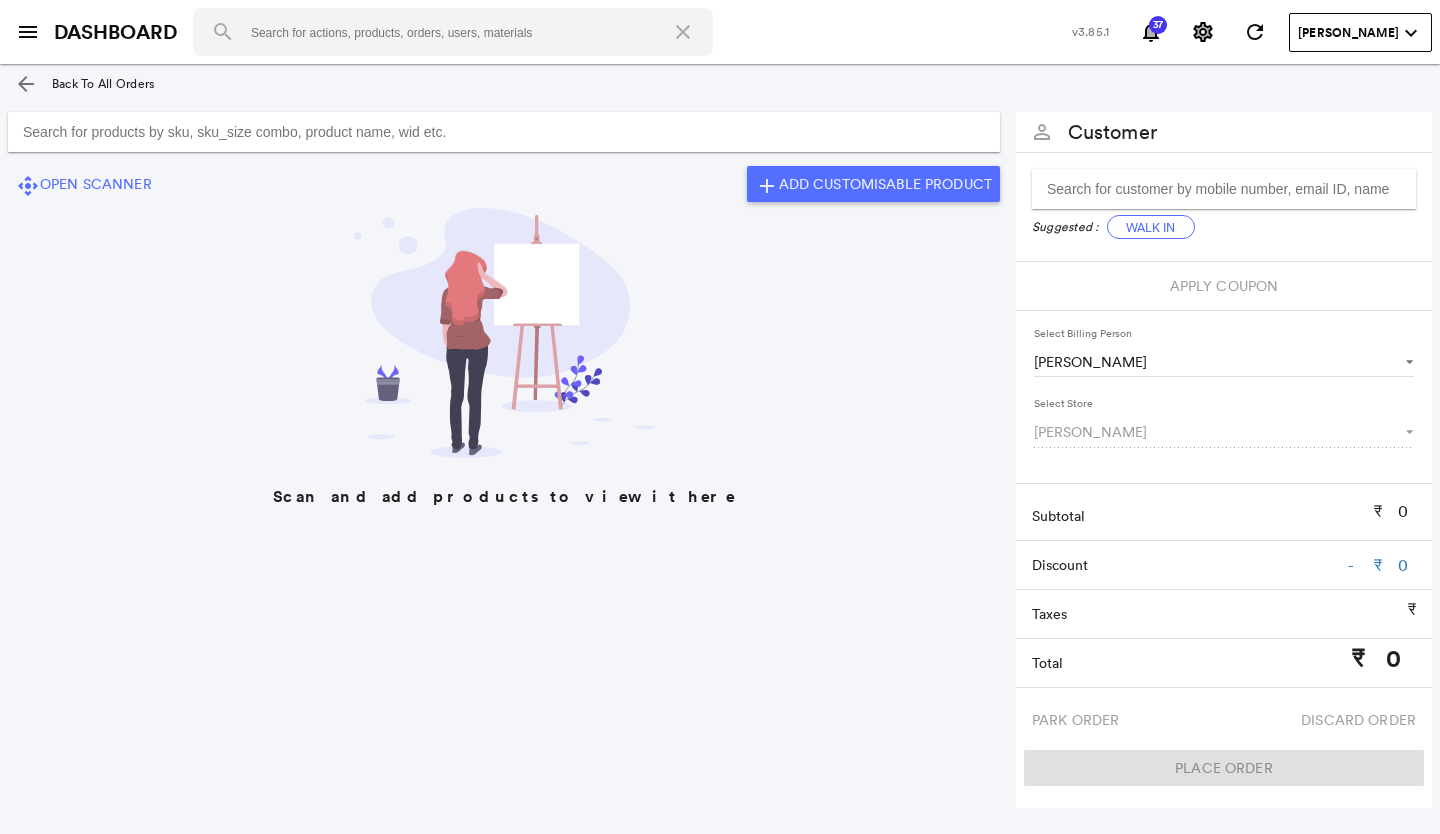 click at bounding box center [504, 132] 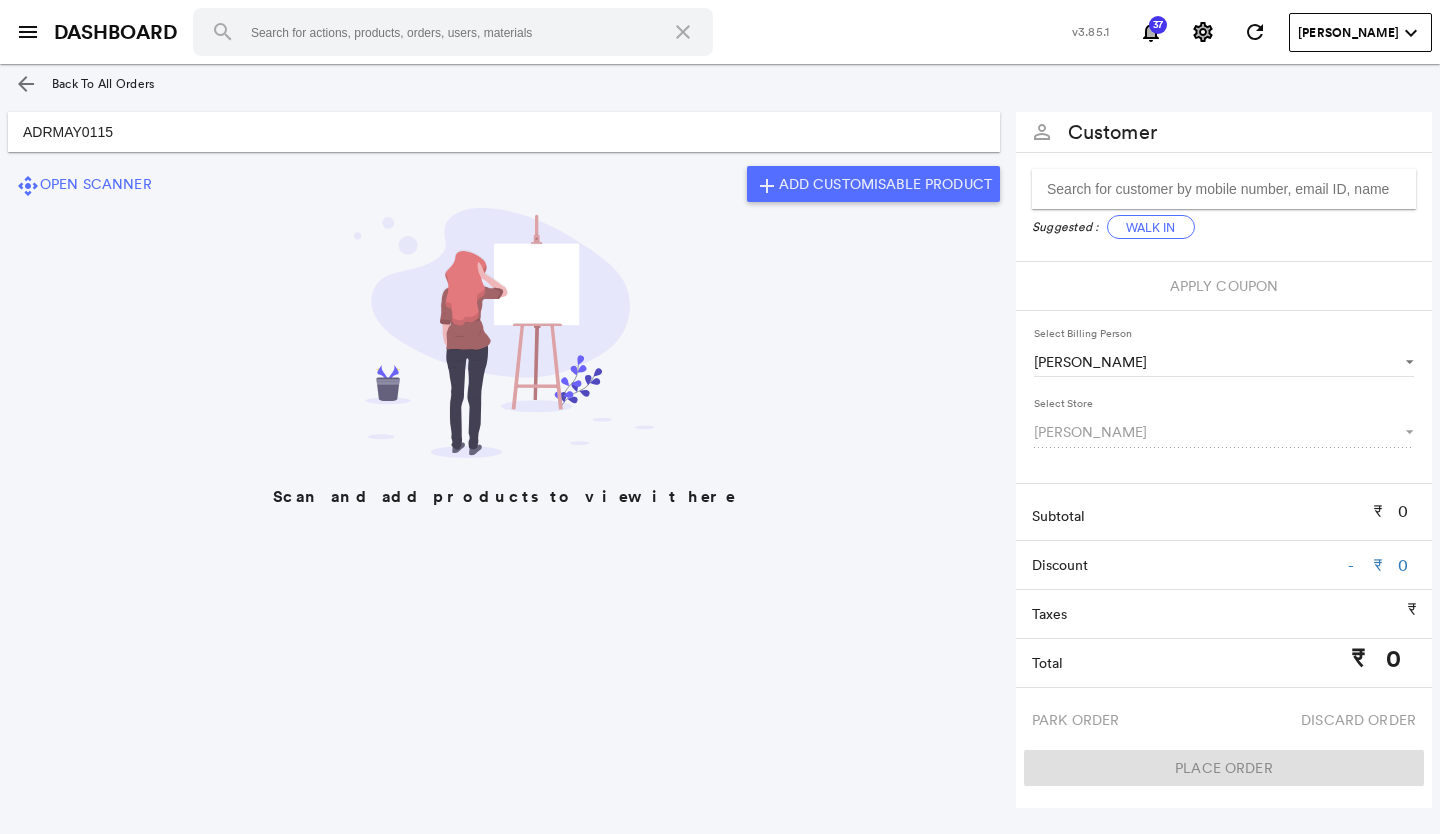 type on "ADRMAY0115" 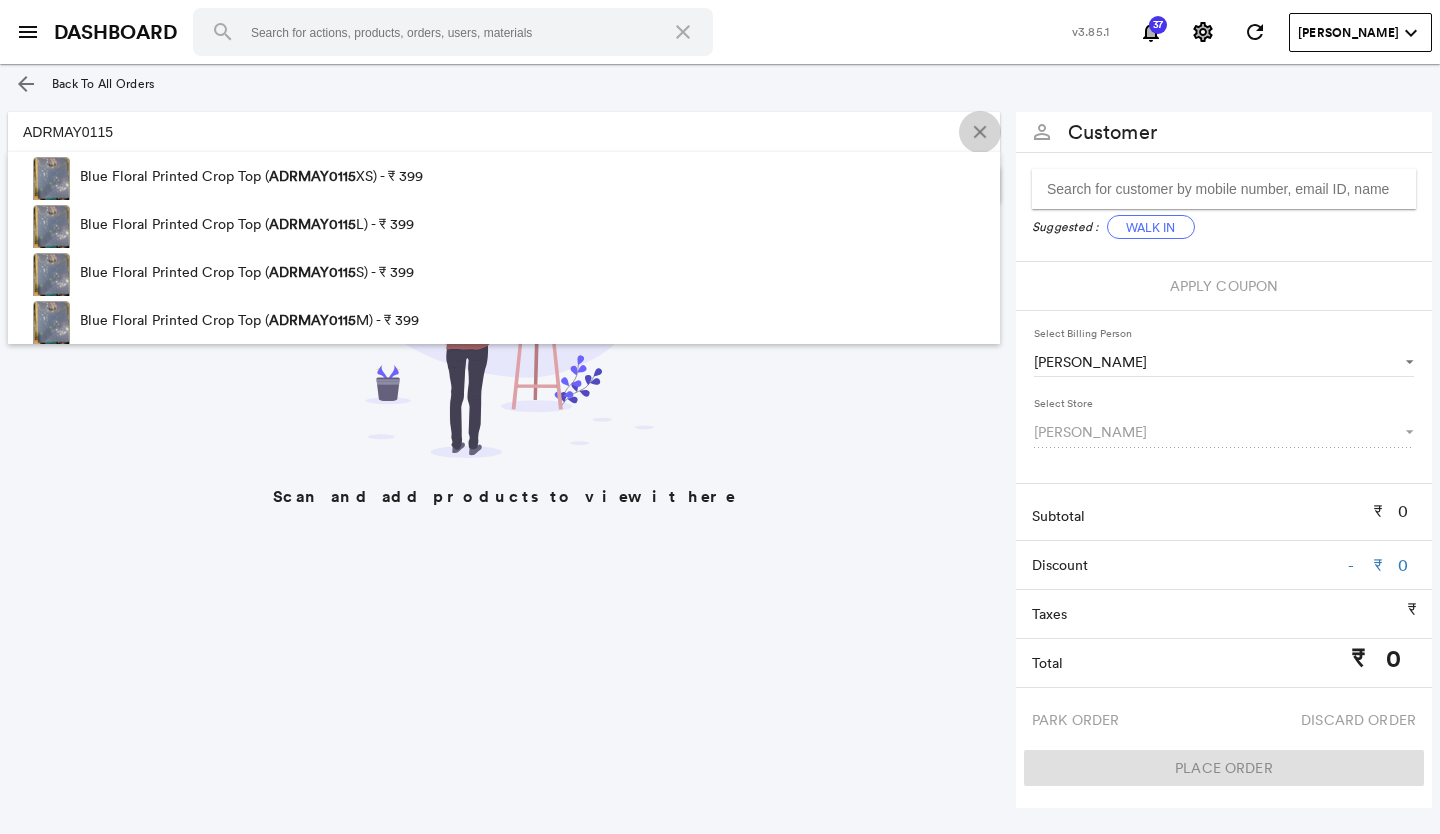 click 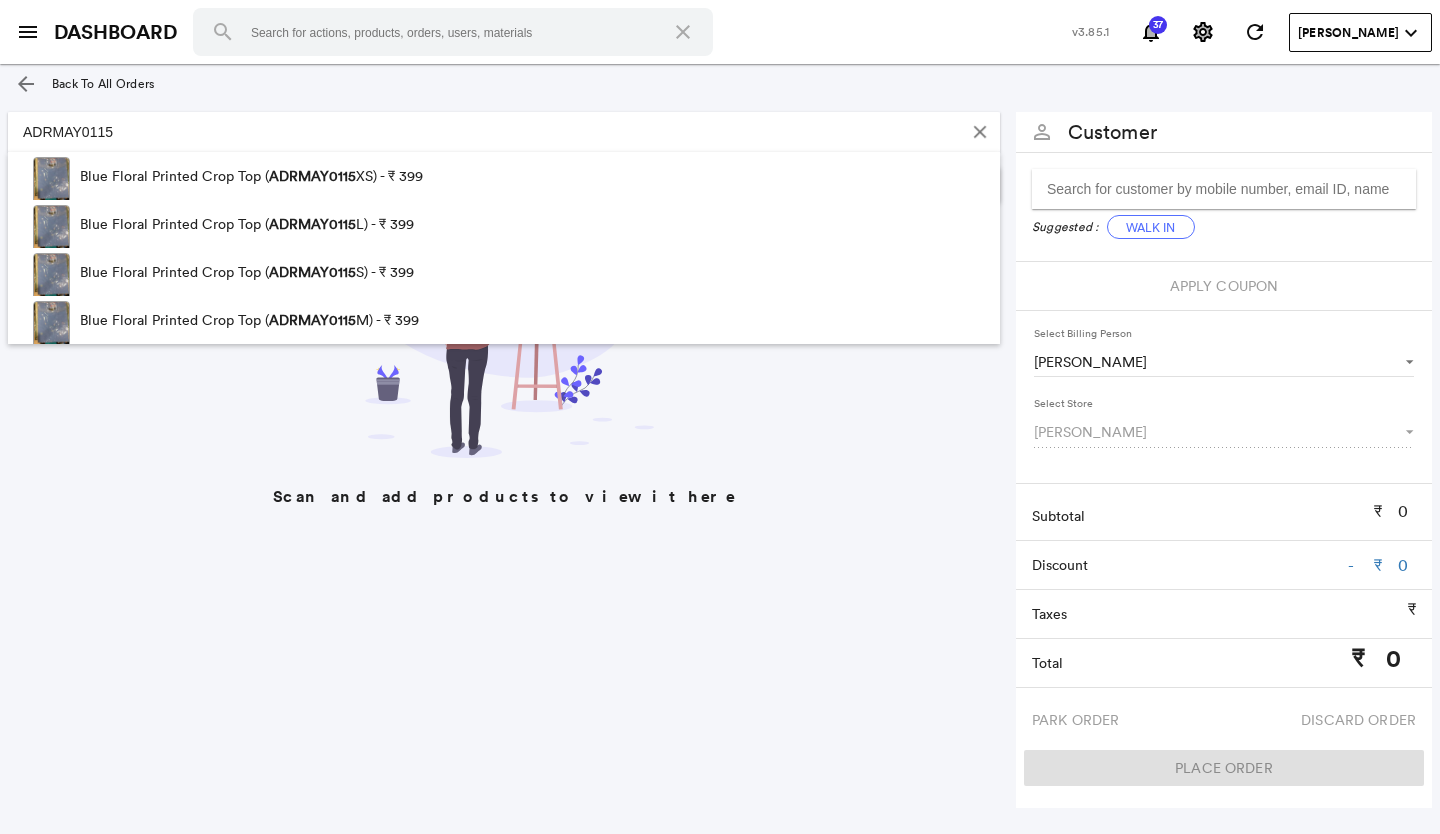 type 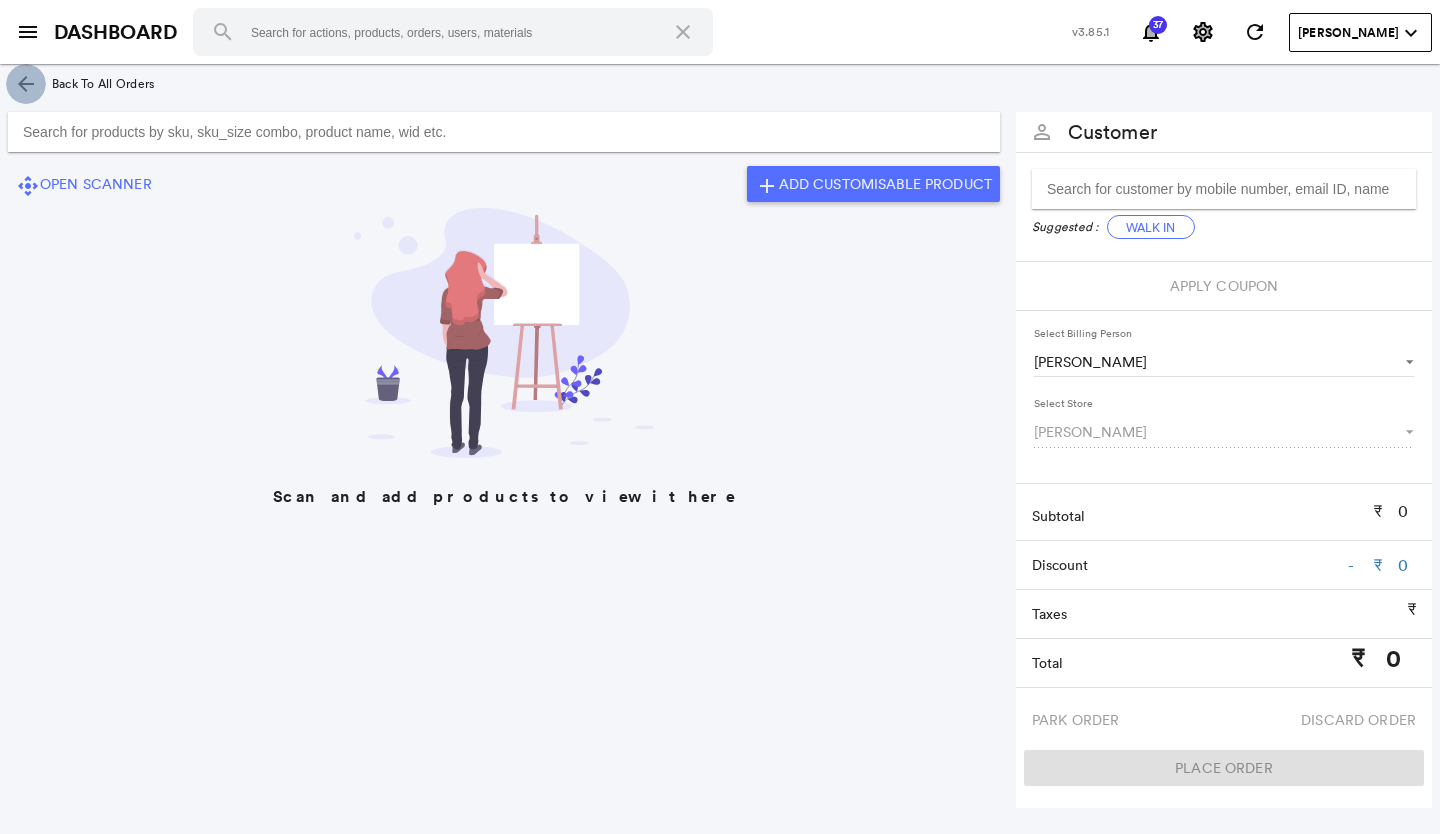 click on "arrow_back" 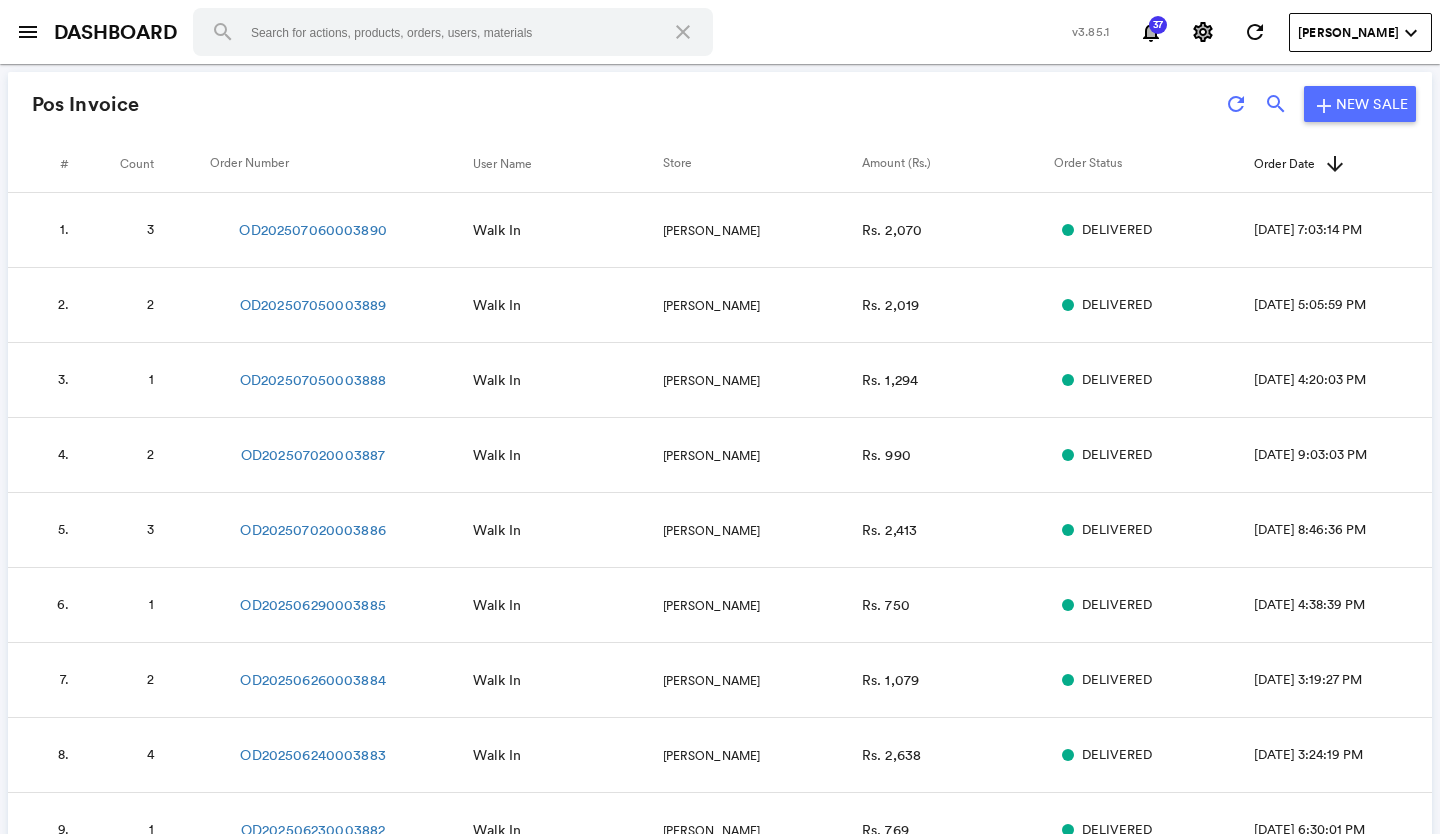 click on "Pos Invoice refresh search add New Sale" 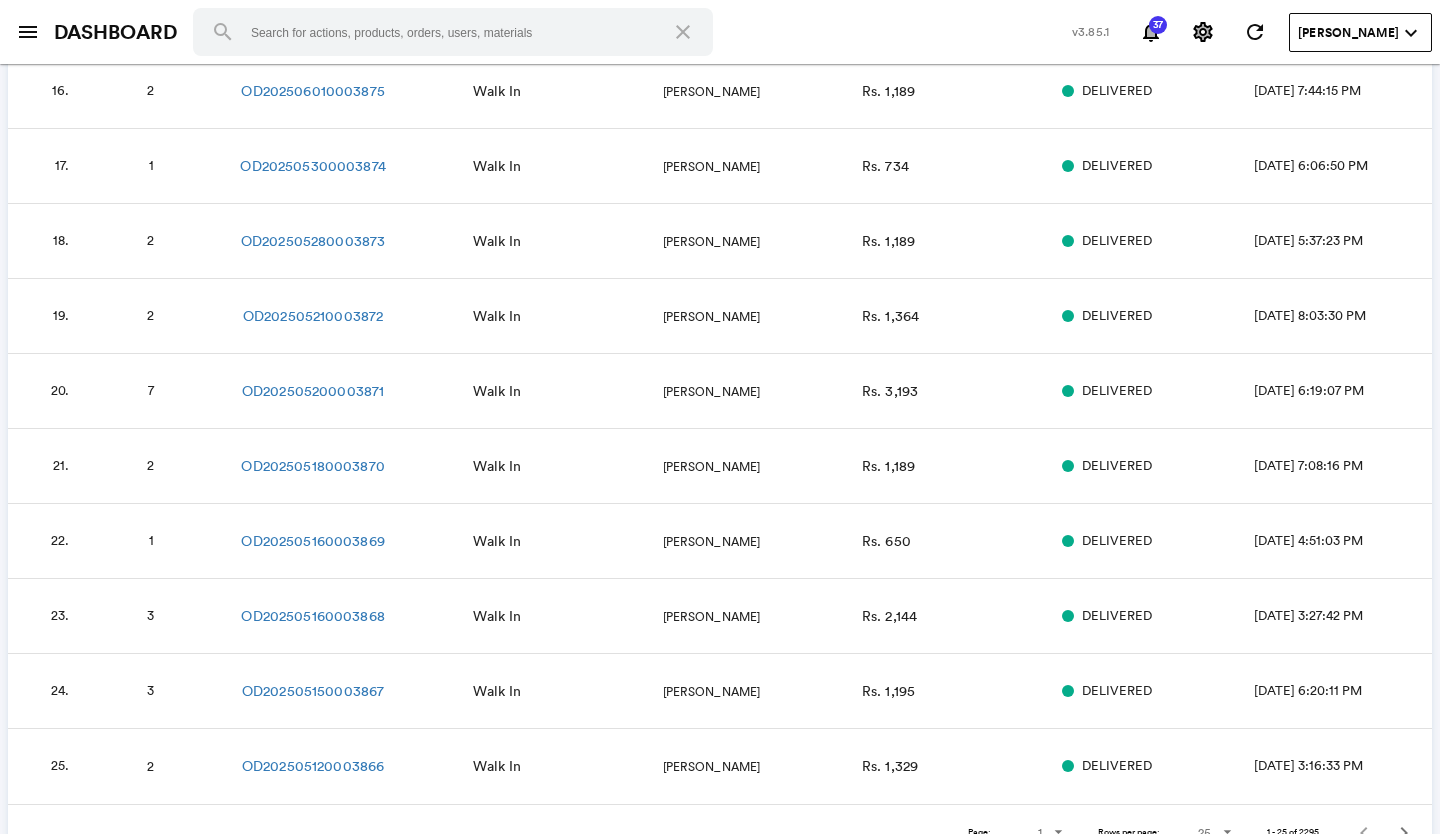 scroll, scrollTop: 1299, scrollLeft: 0, axis: vertical 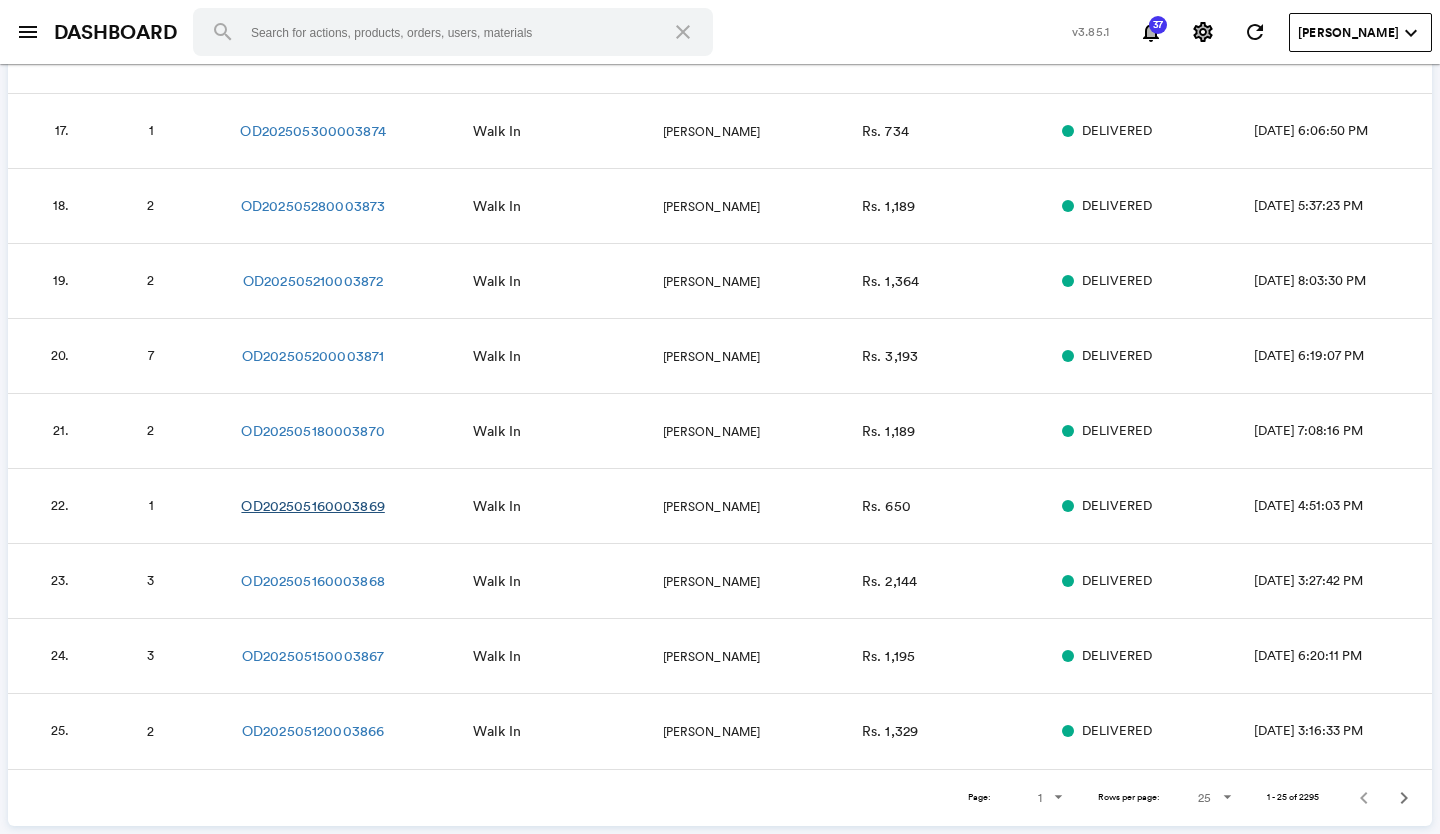 click on "OD202505160003869" 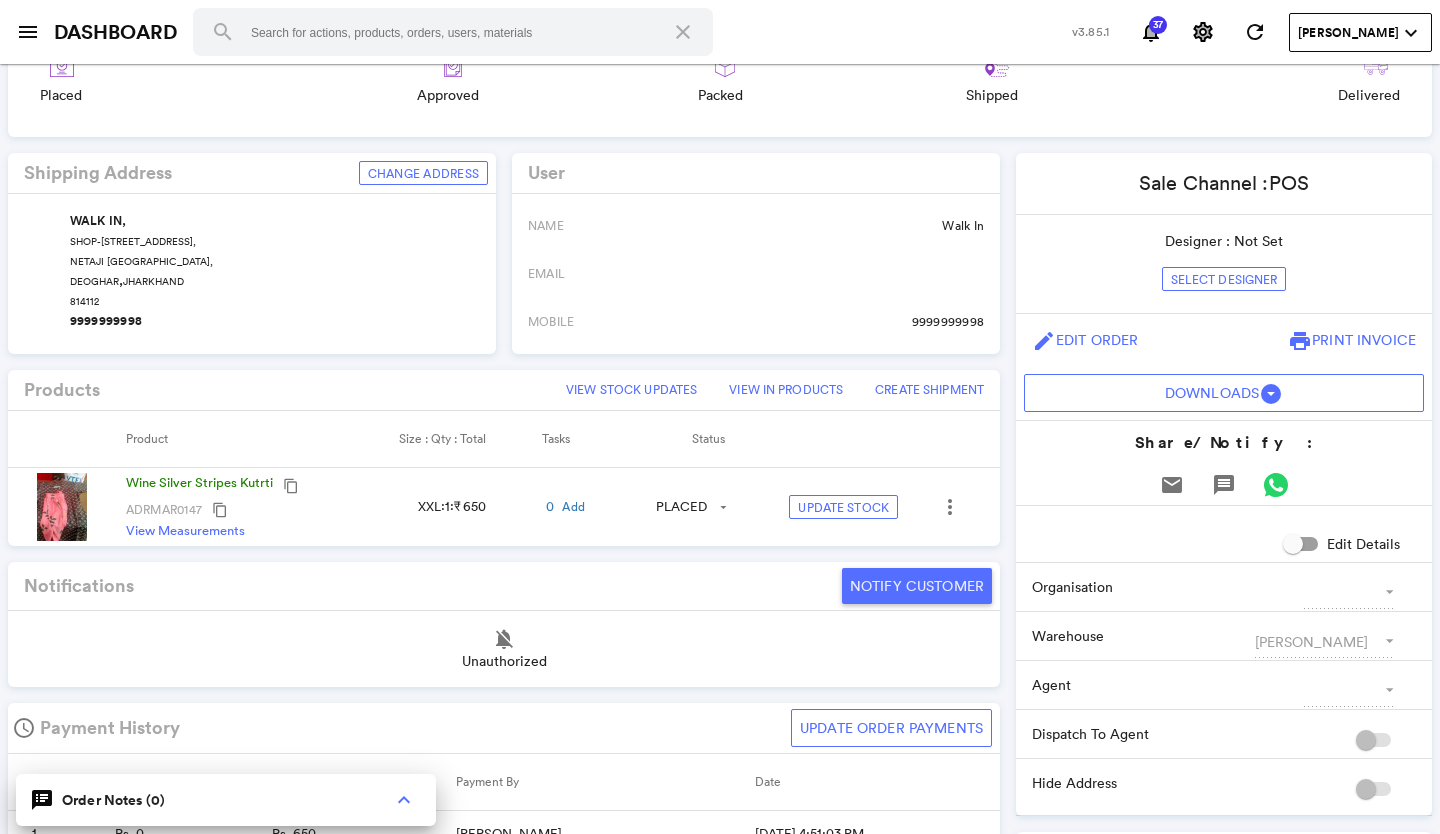scroll, scrollTop: 0, scrollLeft: 0, axis: both 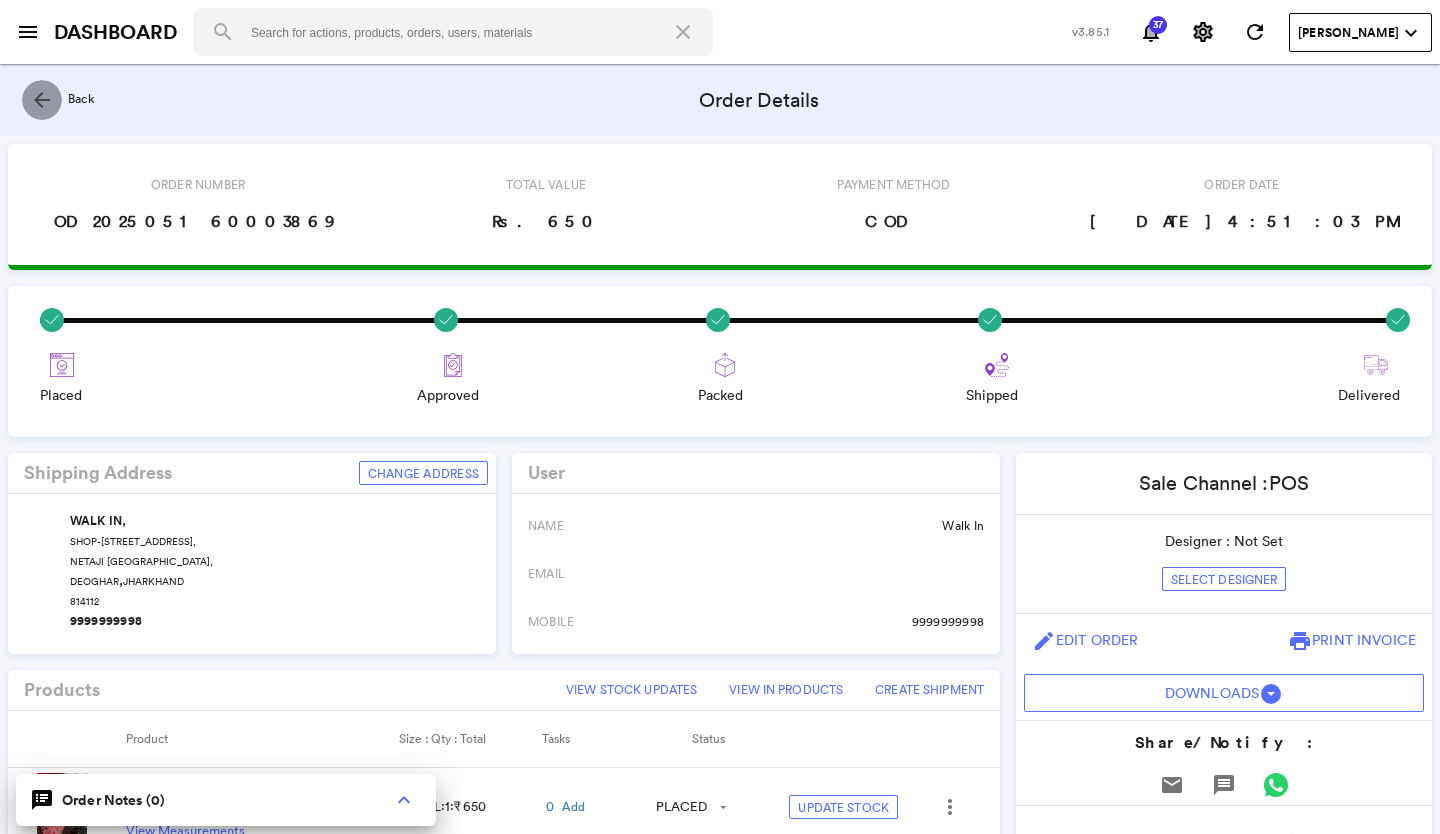 click on "arrow_back" 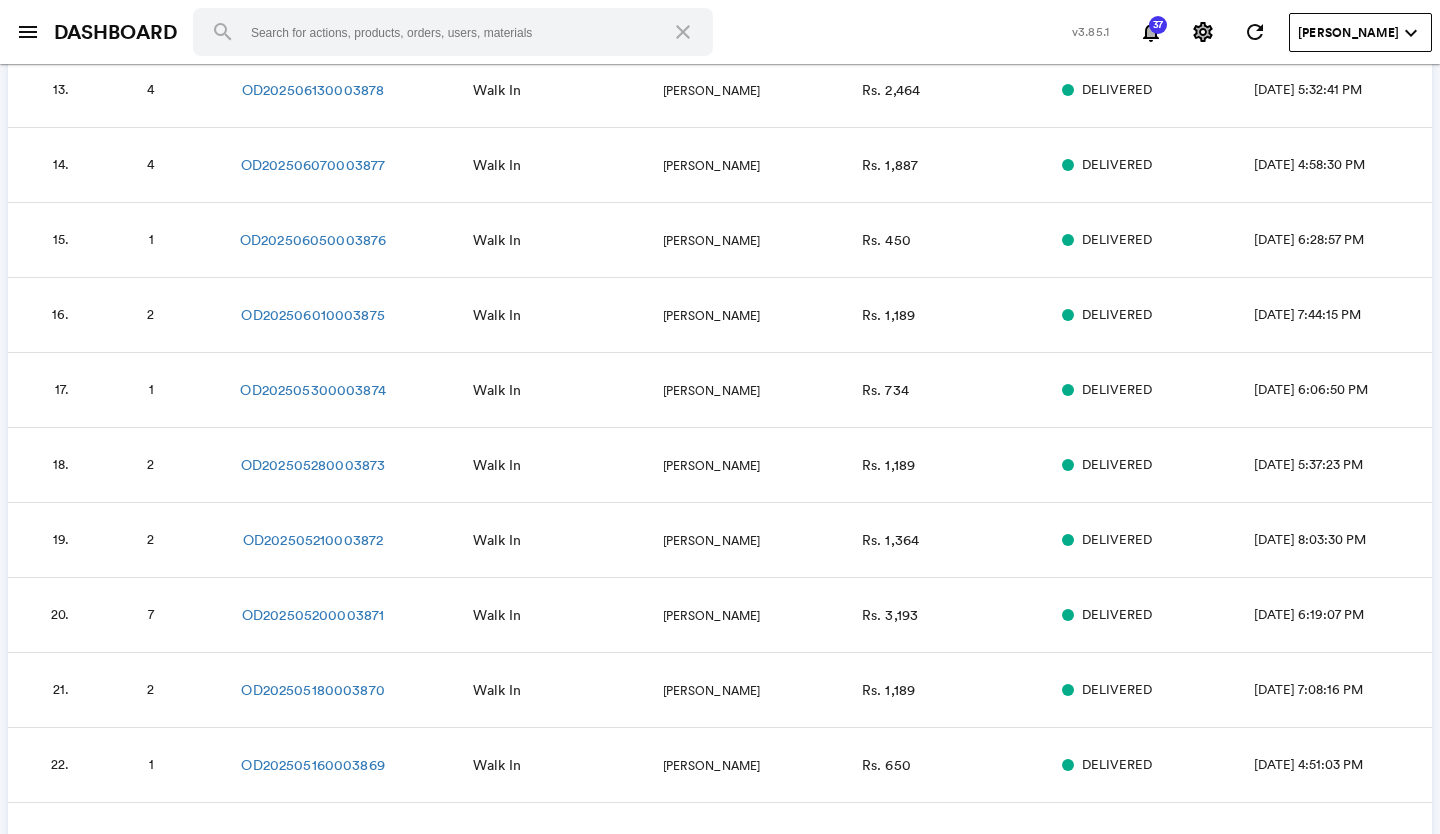 scroll, scrollTop: 1299, scrollLeft: 0, axis: vertical 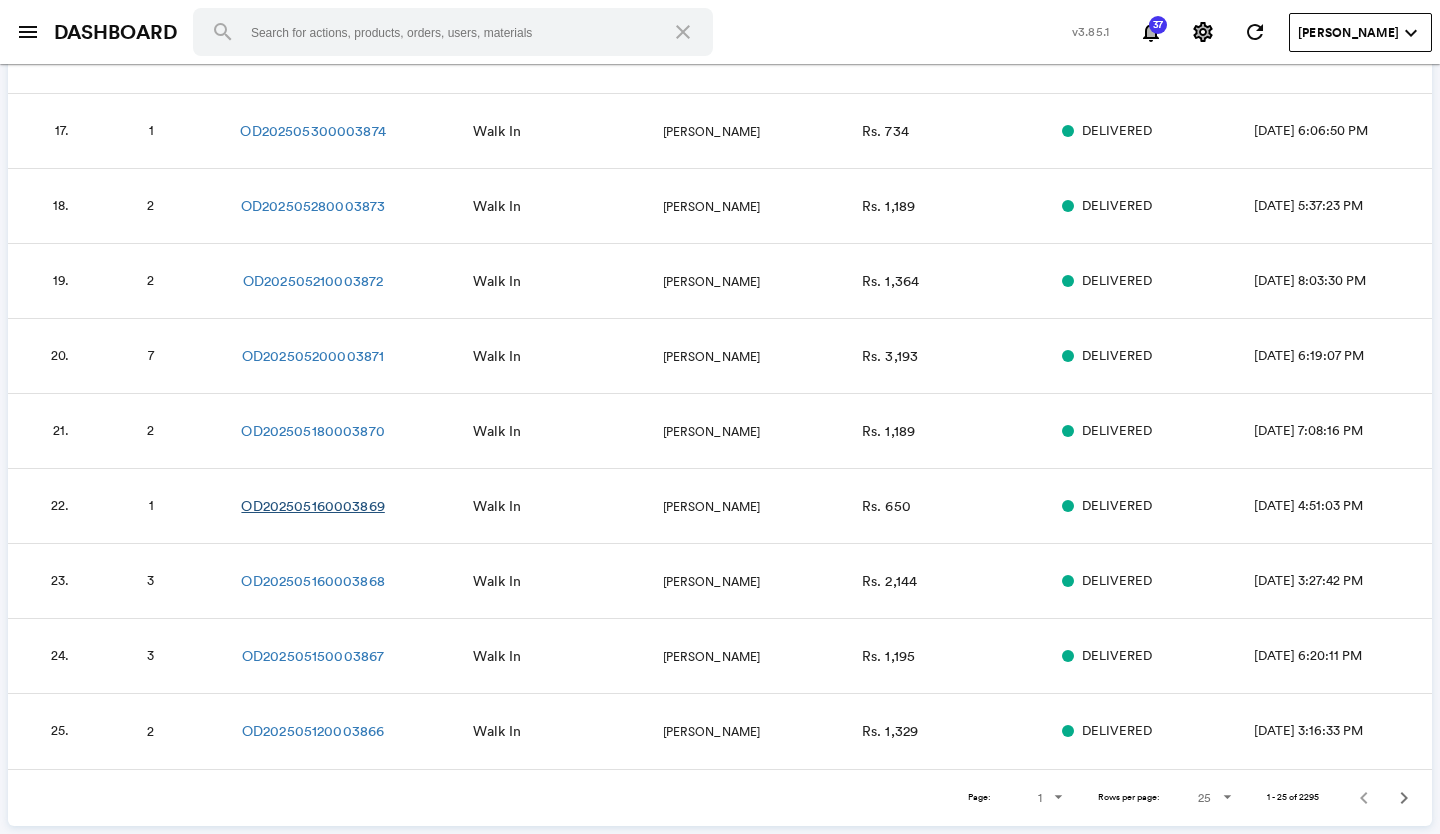 click on "OD202505160003869" 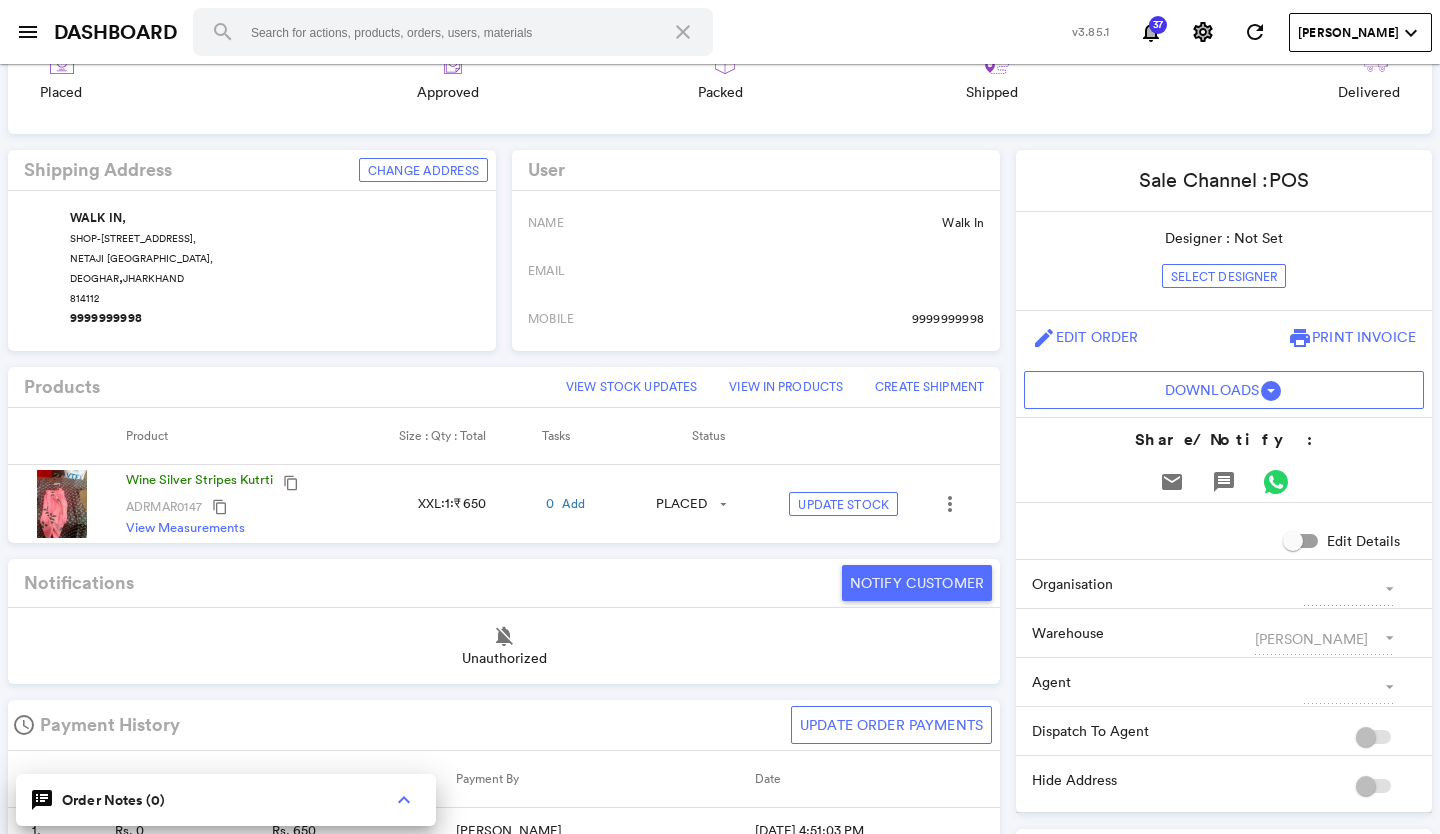 scroll, scrollTop: 0, scrollLeft: 0, axis: both 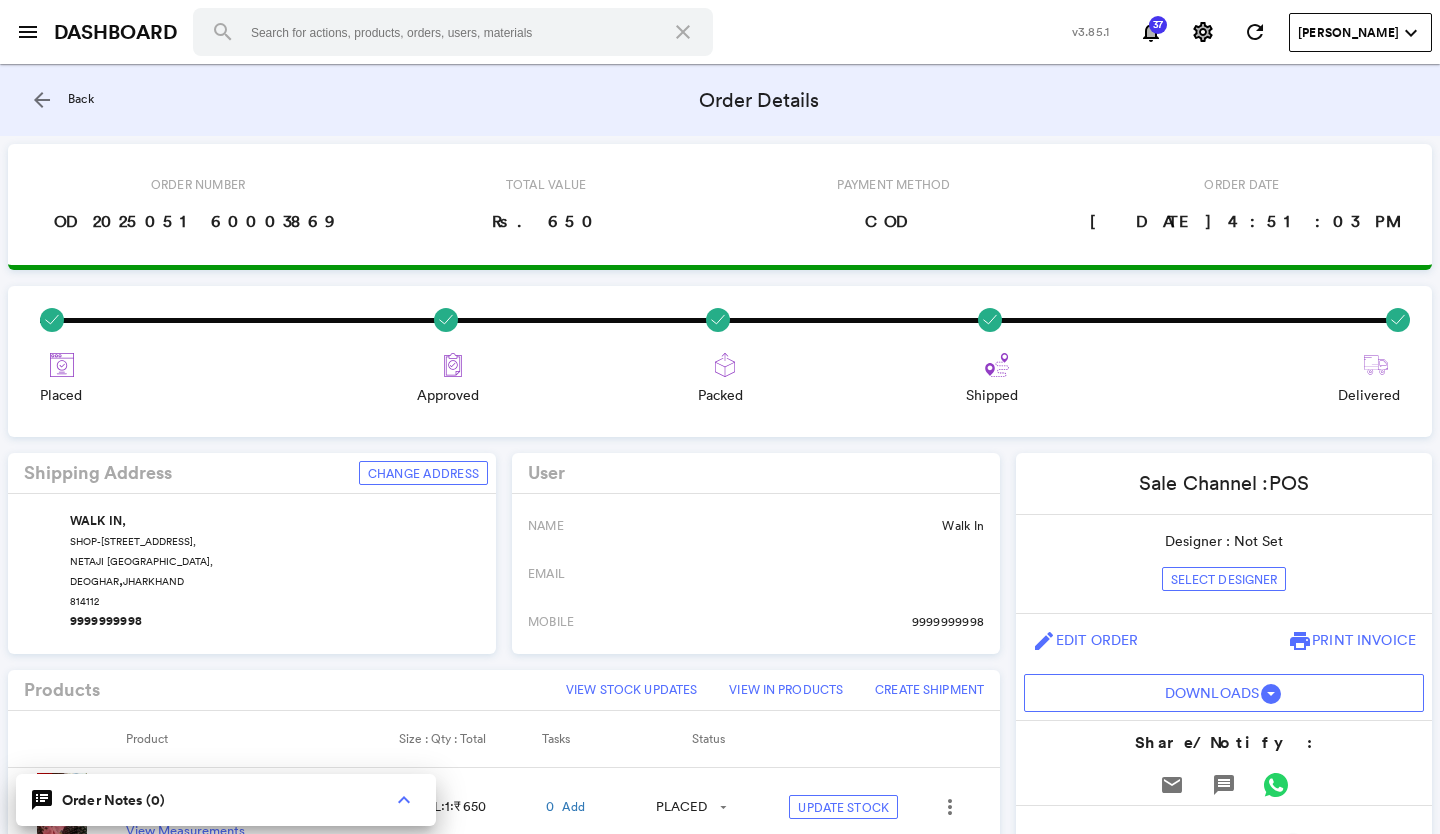 click on "arrow_back" 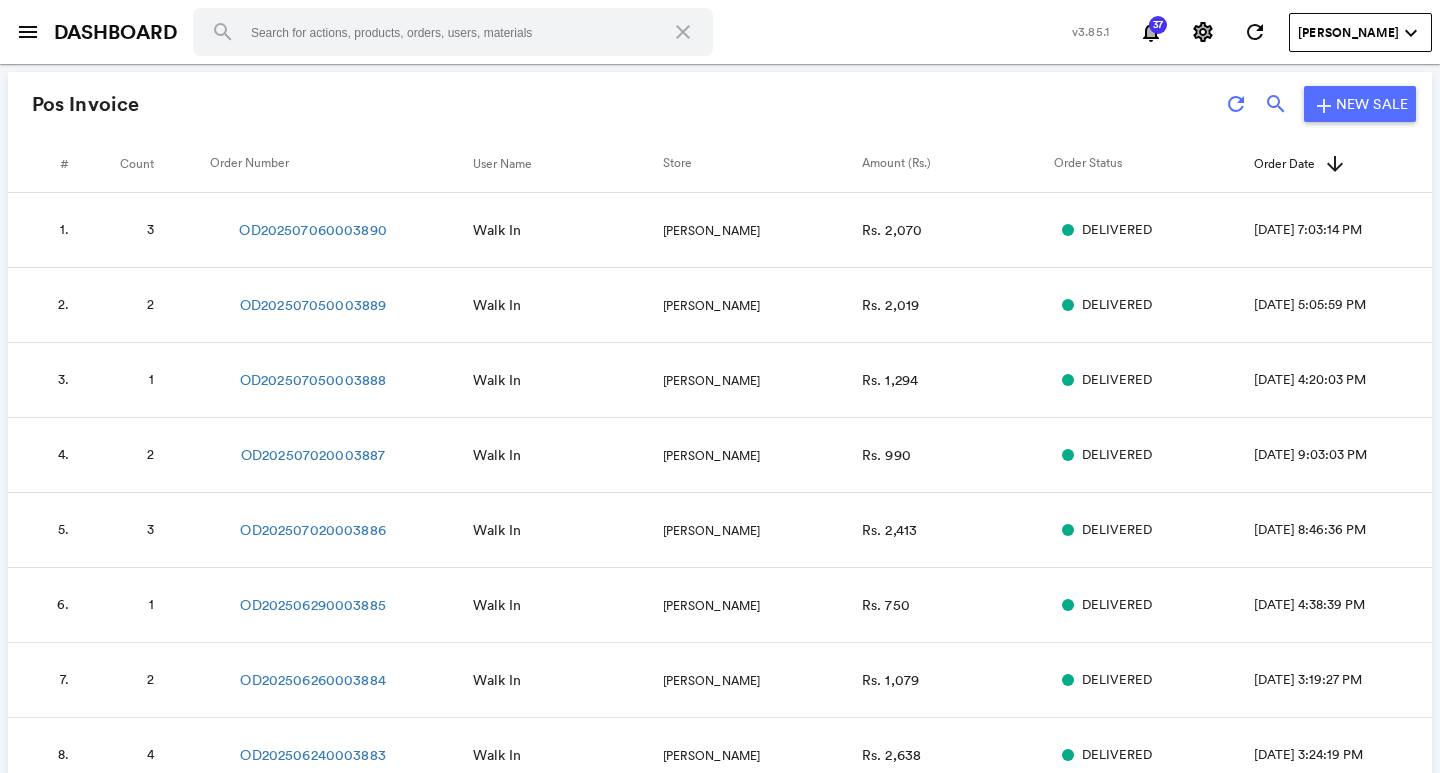 scroll, scrollTop: 0, scrollLeft: 0, axis: both 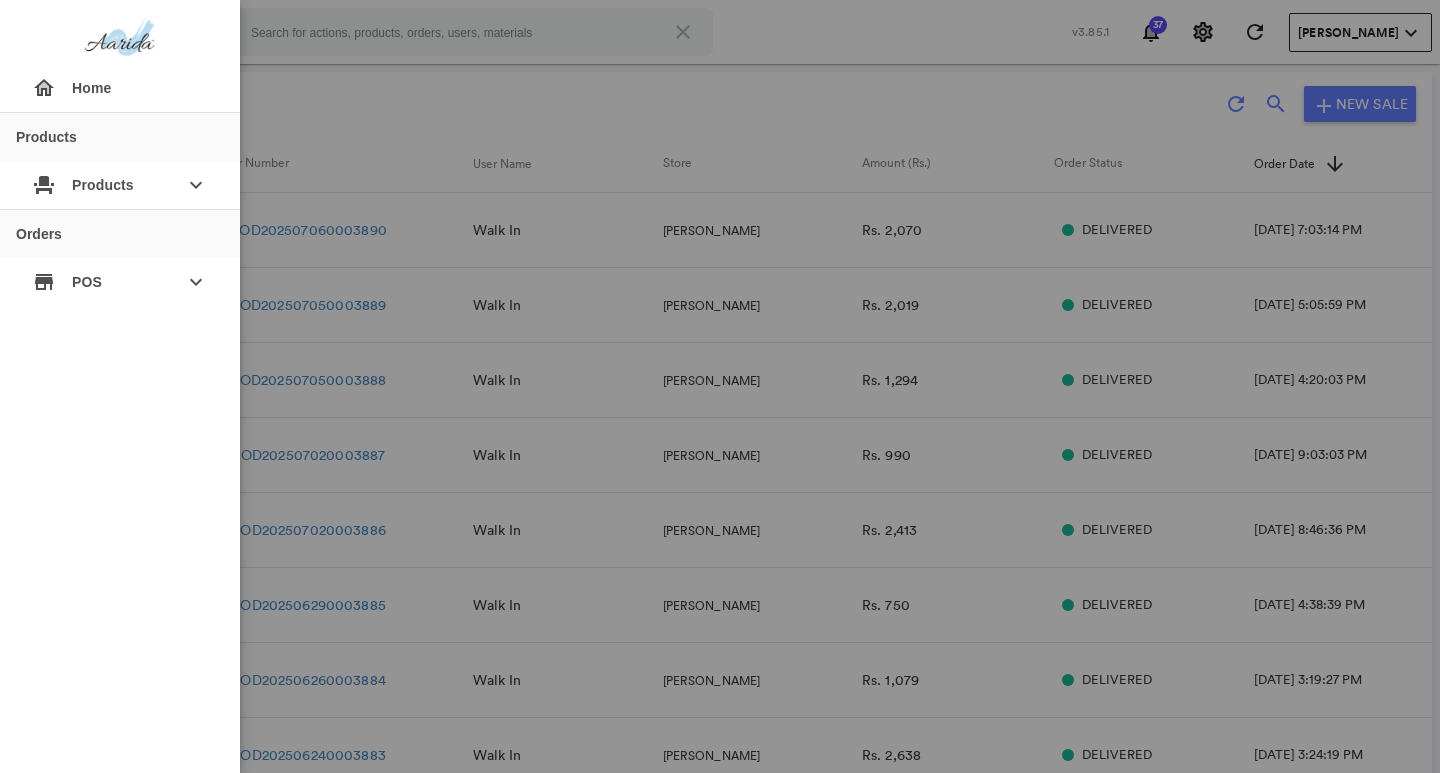 click at bounding box center (720, 386) 